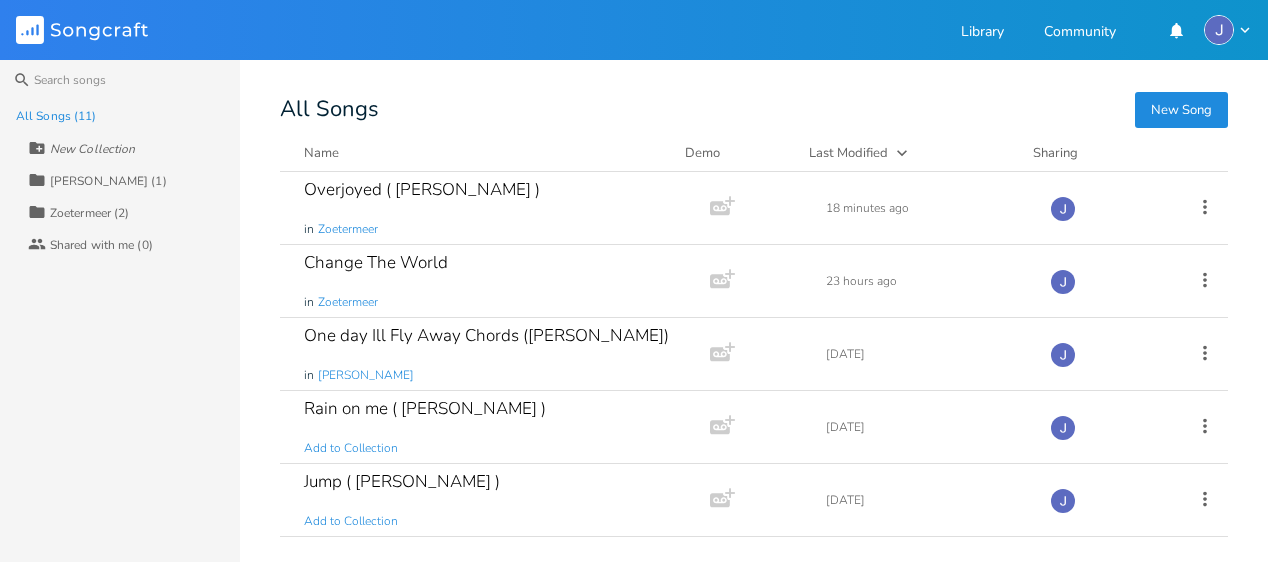 scroll, scrollTop: 0, scrollLeft: 0, axis: both 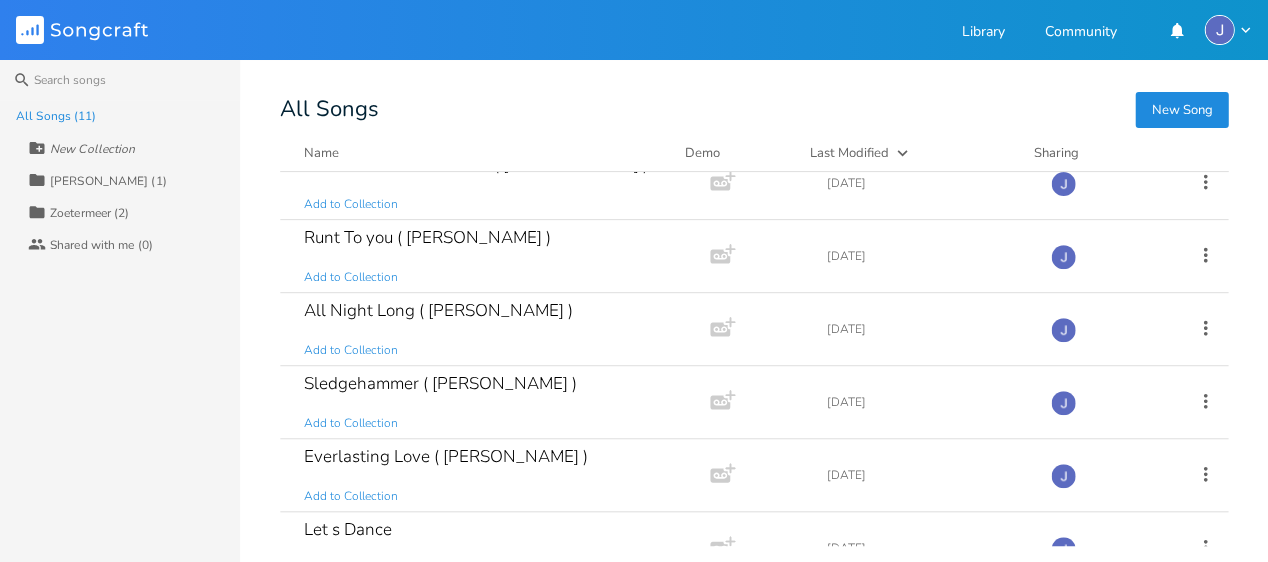 click on "Zoetermeer (2)" at bounding box center (89, 213) 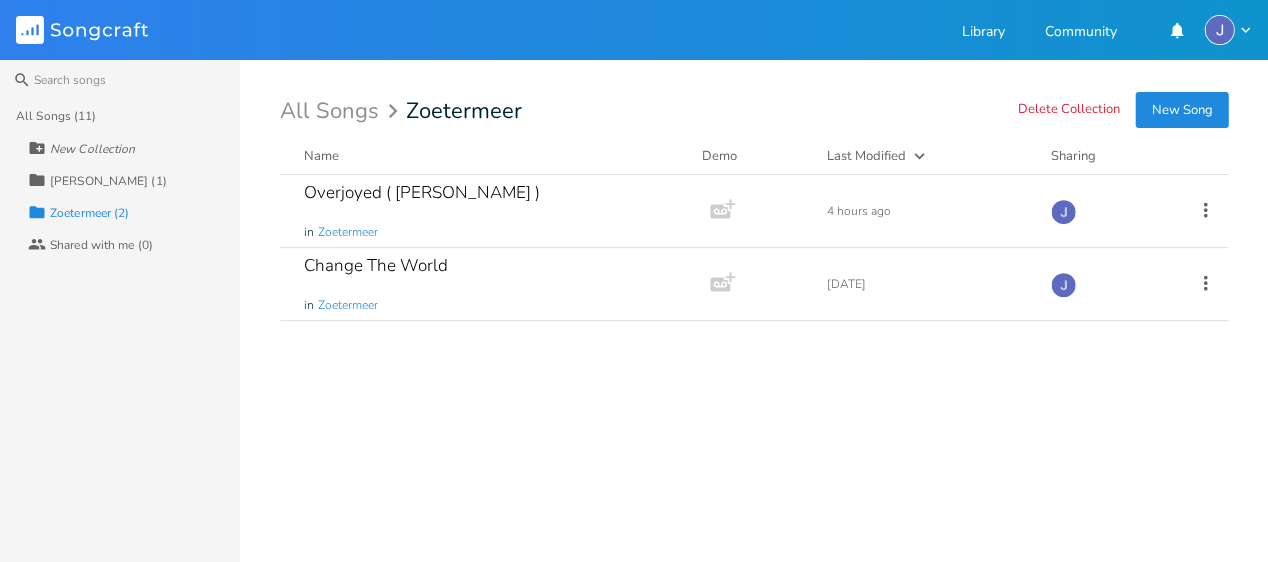 click on "Zoetermeer (2)" at bounding box center (89, 213) 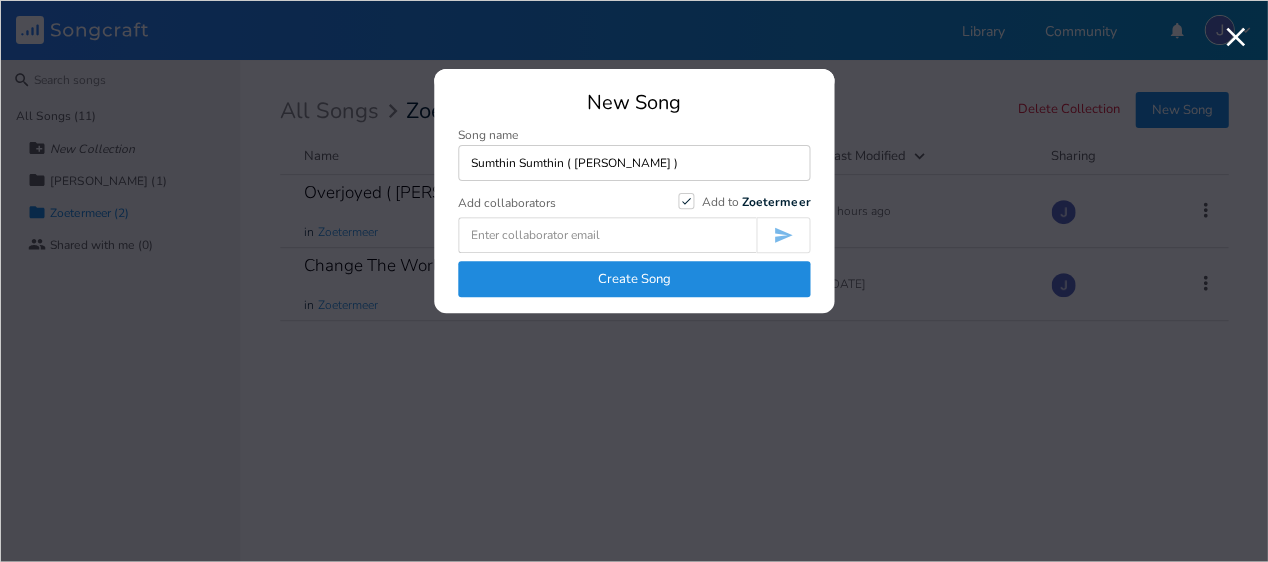 type on "Sumthin Sumthin ( [PERSON_NAME] )" 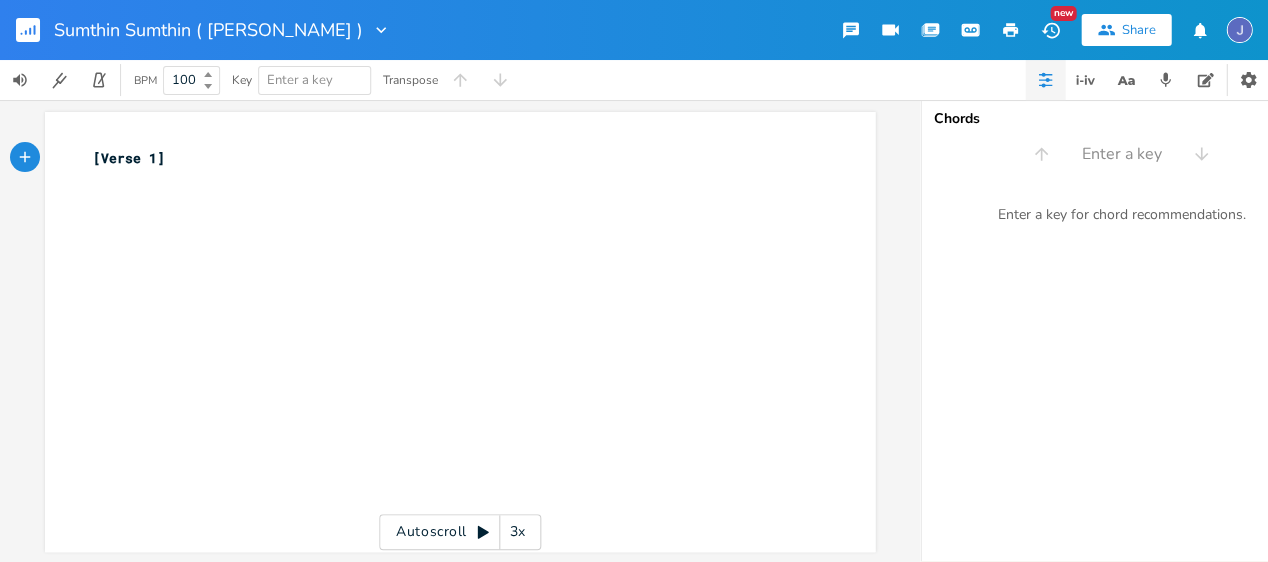type on "[Verse 1]" 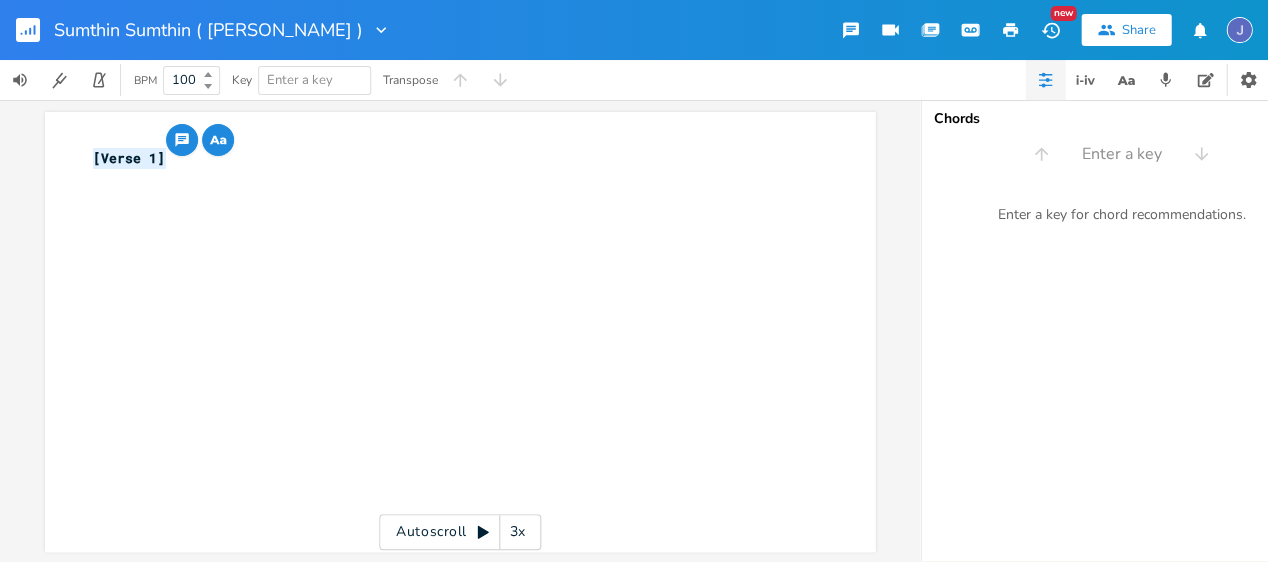 drag, startPoint x: 225, startPoint y: 152, endPoint x: 36, endPoint y: 160, distance: 189.16924 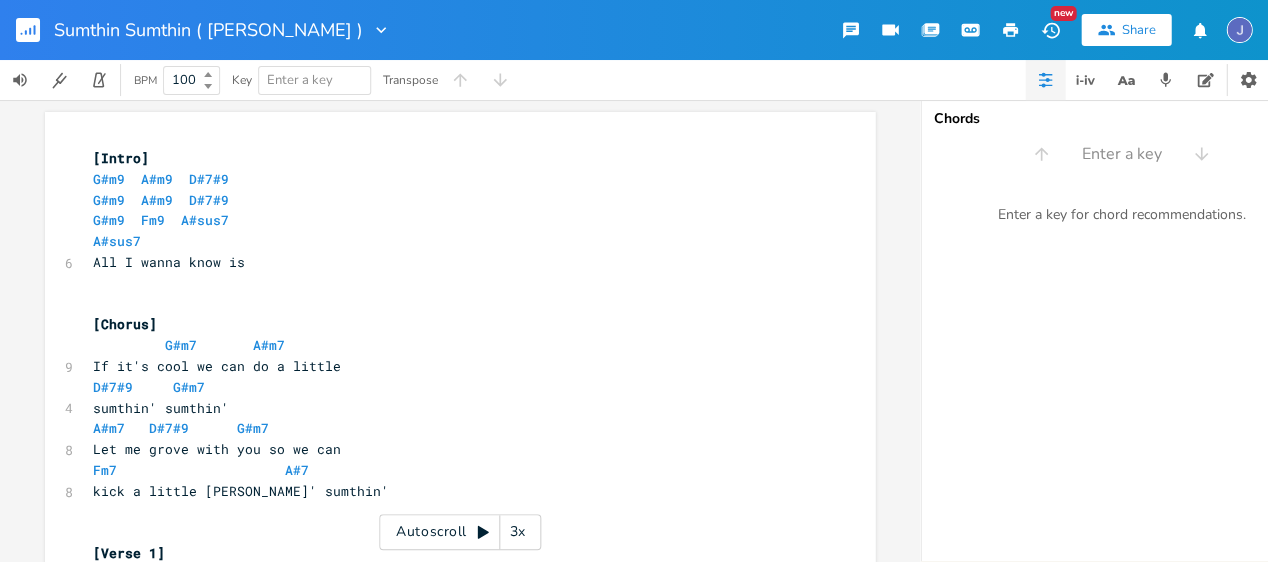 scroll, scrollTop: 0, scrollLeft: 0, axis: both 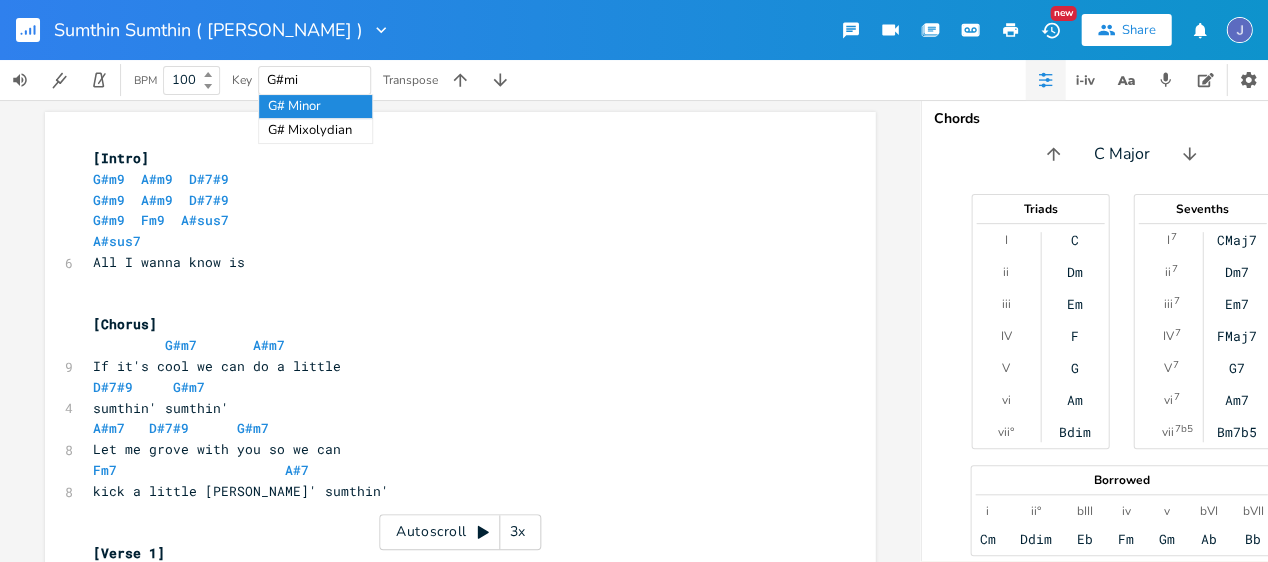 type on "G#min" 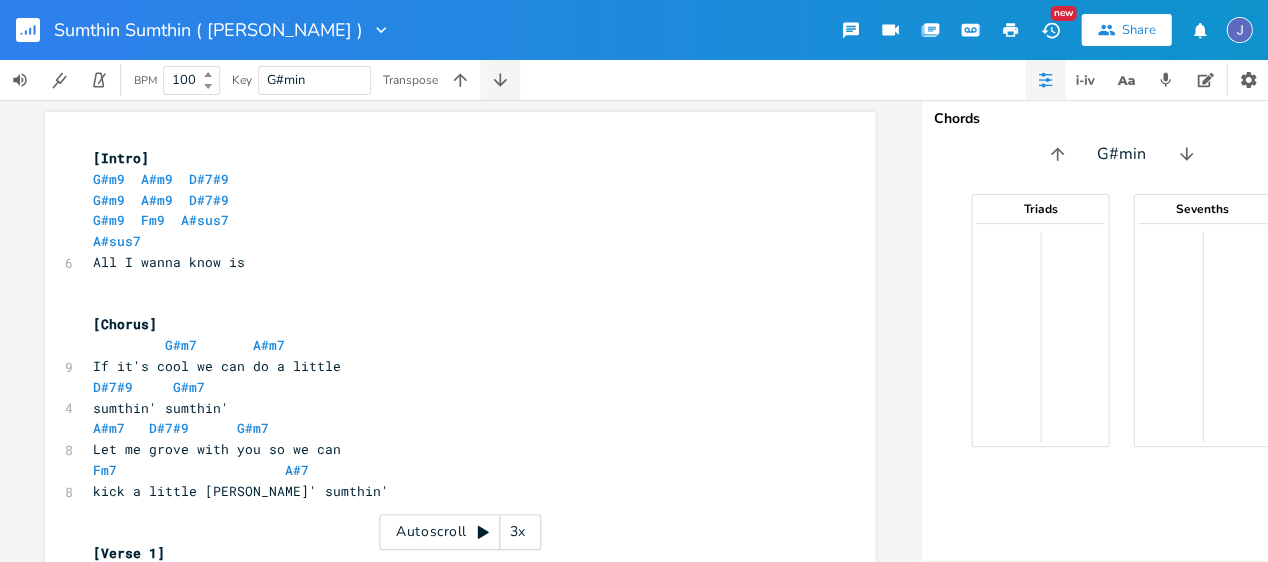 click 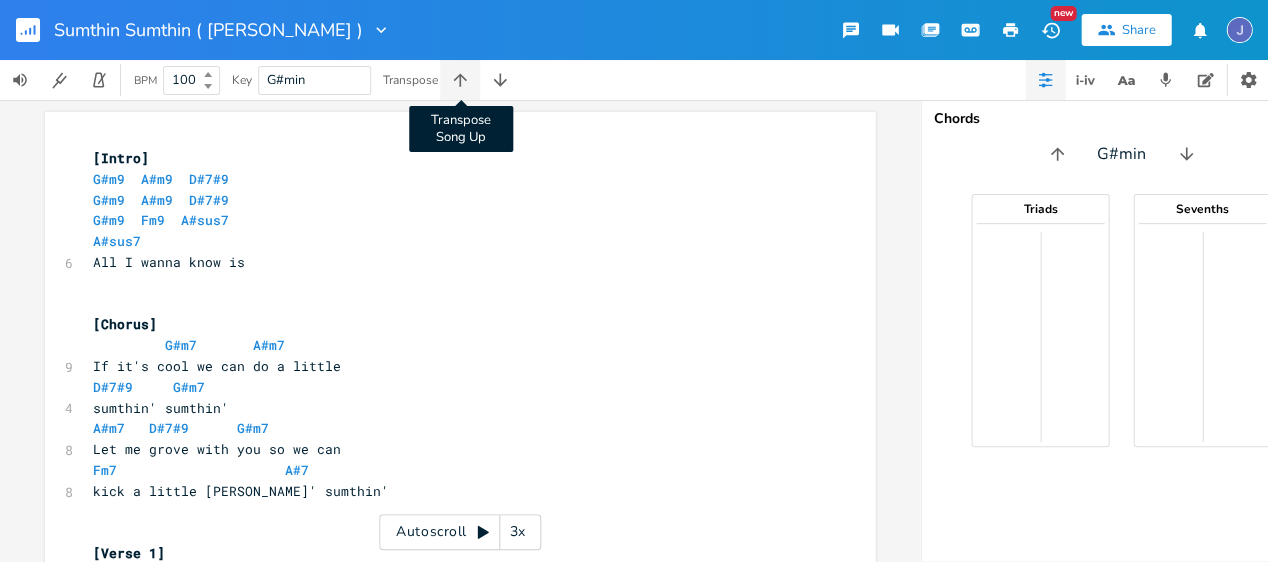 click 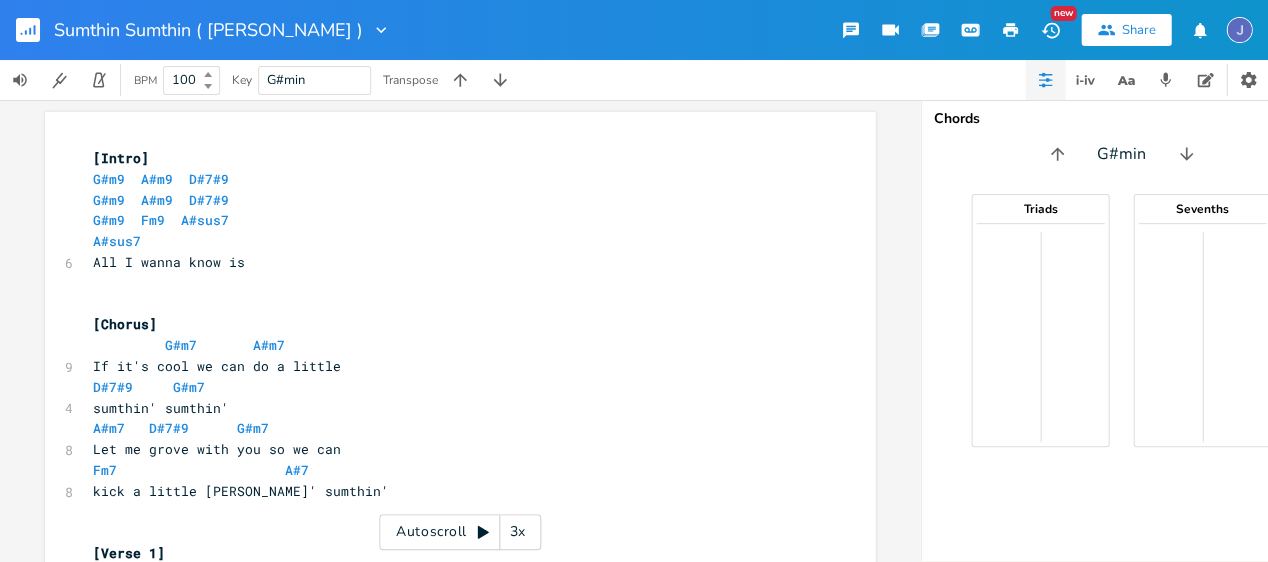 click on "G#min" at bounding box center [314, 80] 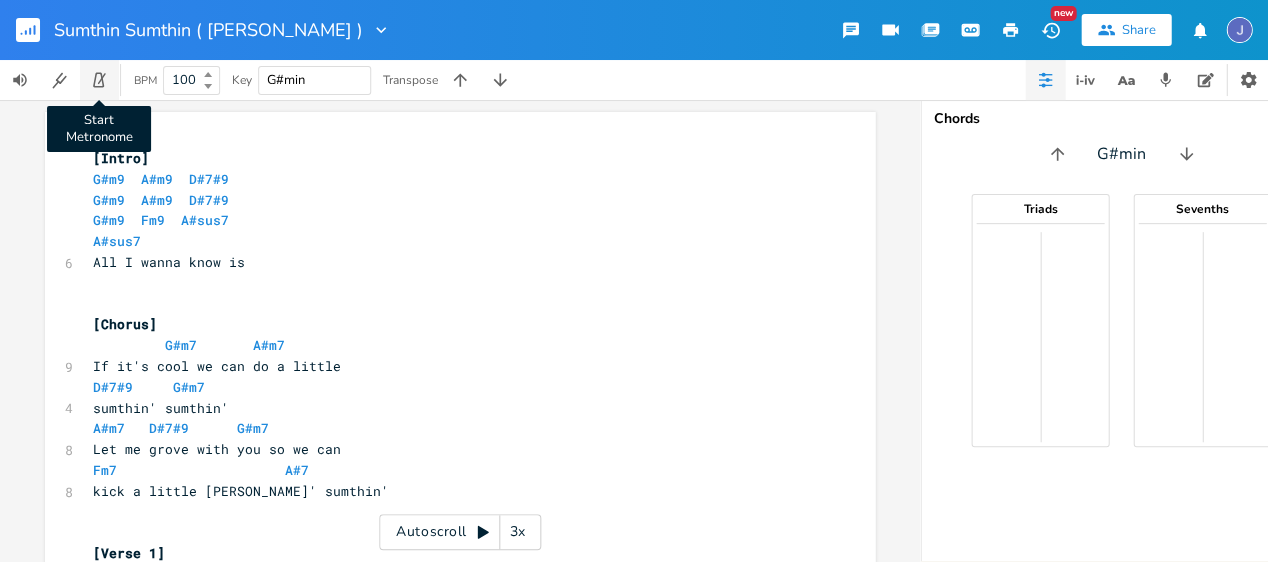 click 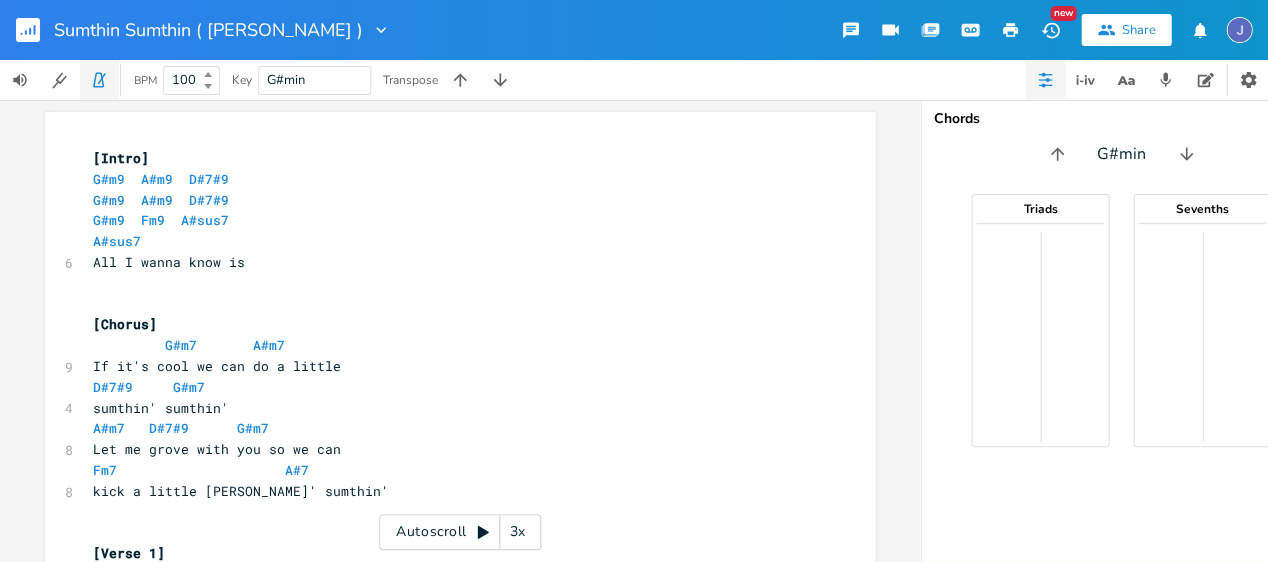 click 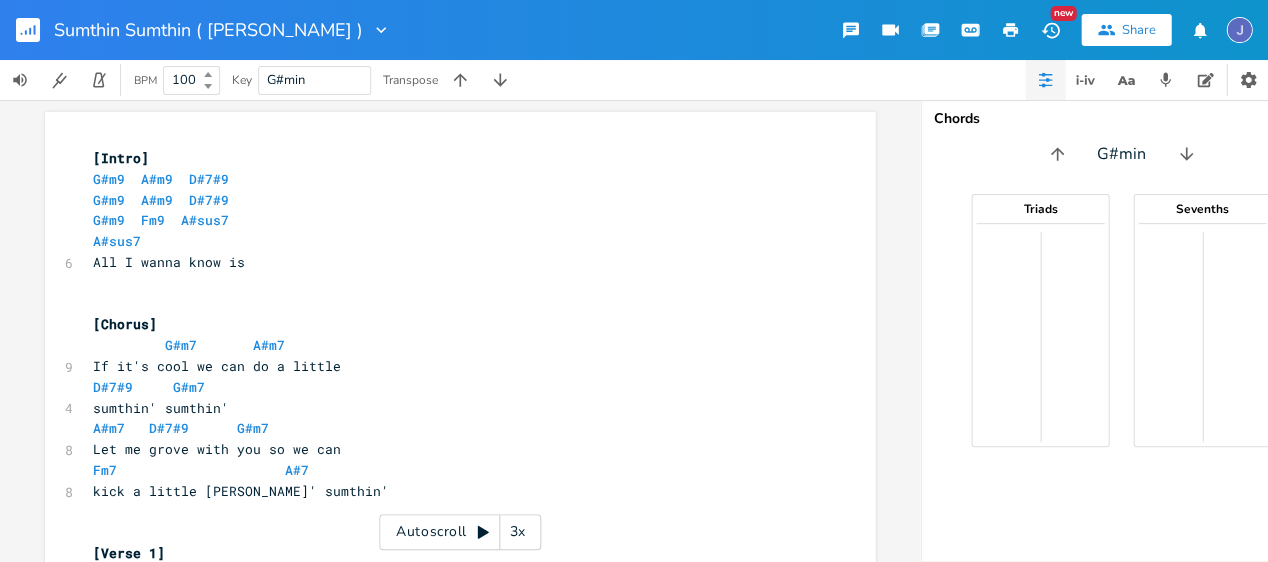 type 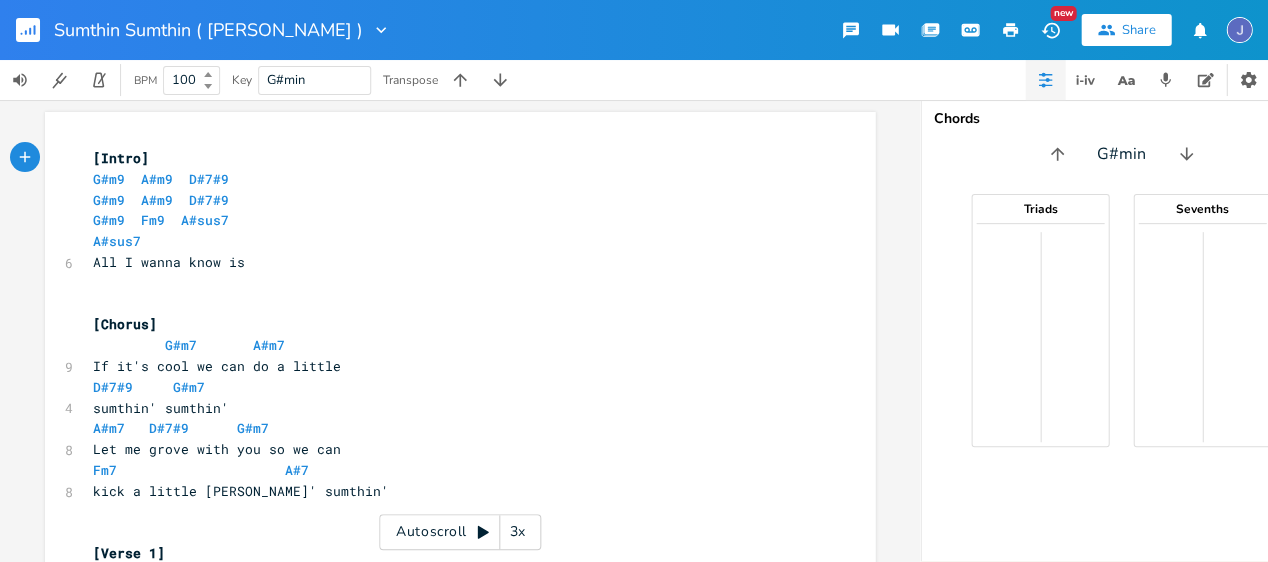 click on "[Intro]" at bounding box center (450, 158) 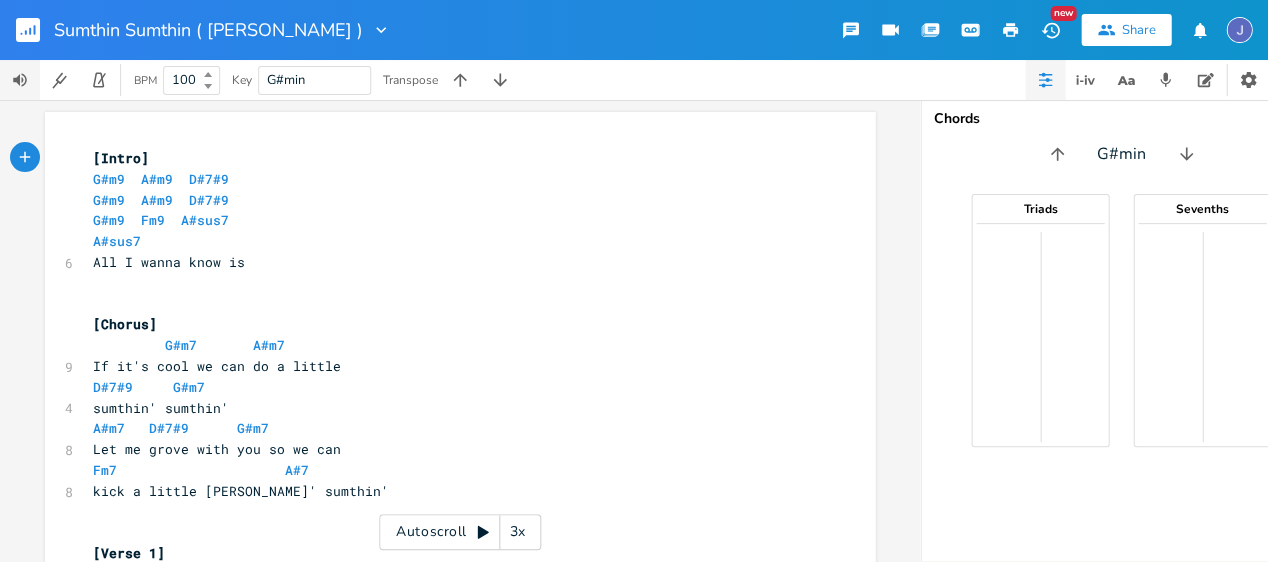 click 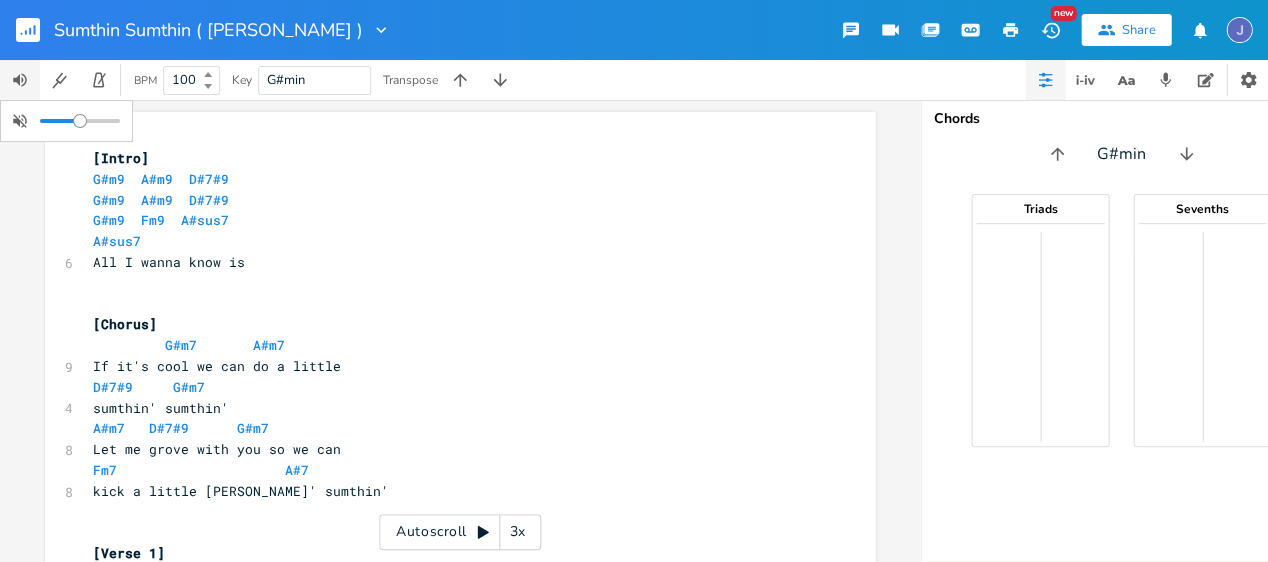 click at bounding box center [80, 121] 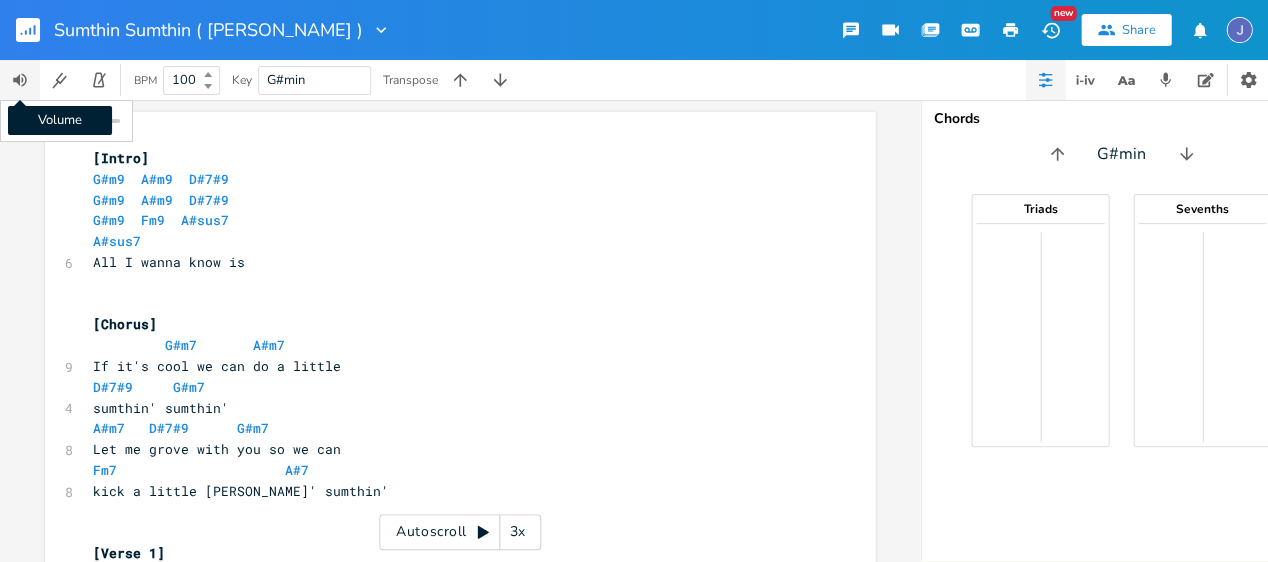click 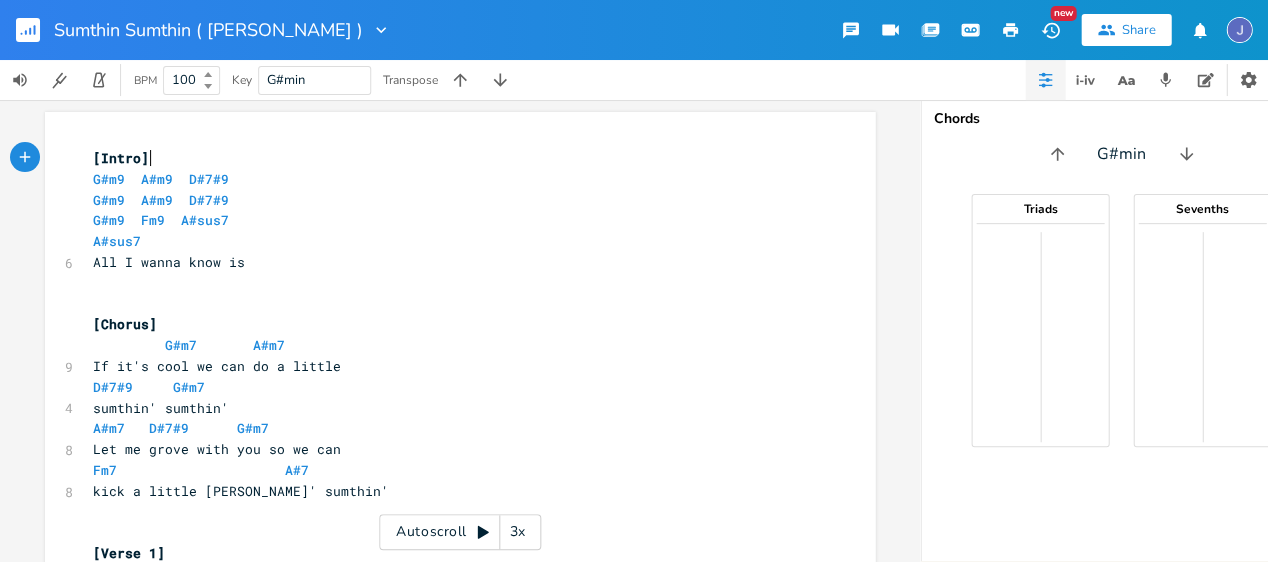 click on "[Intro]" at bounding box center [450, 158] 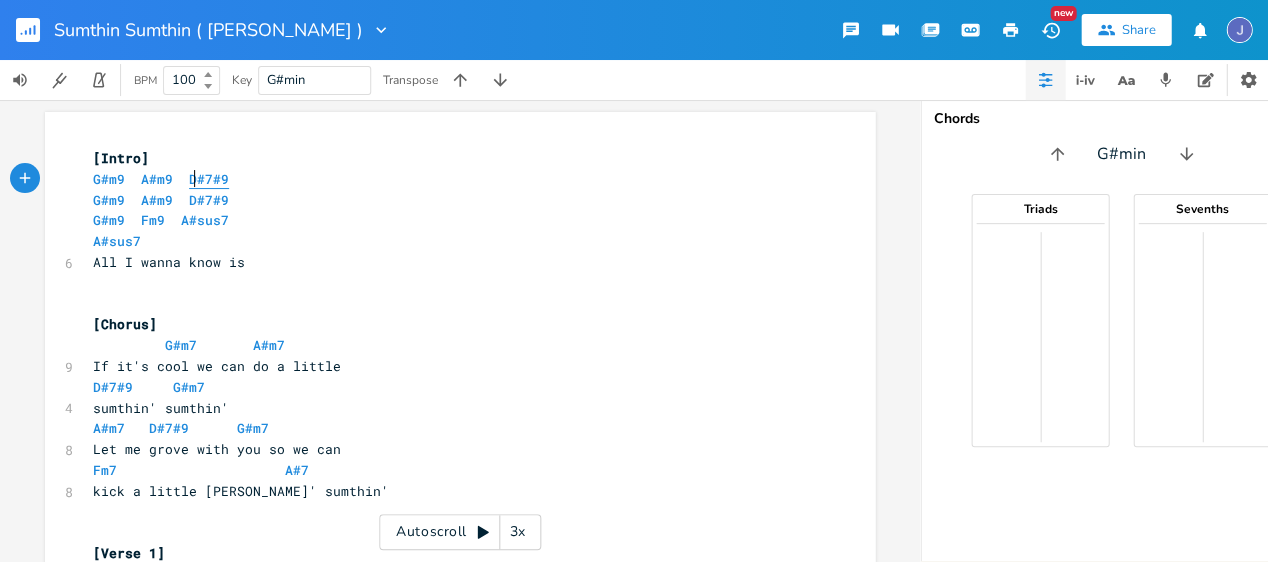 click on "D#7#9" at bounding box center (209, 179) 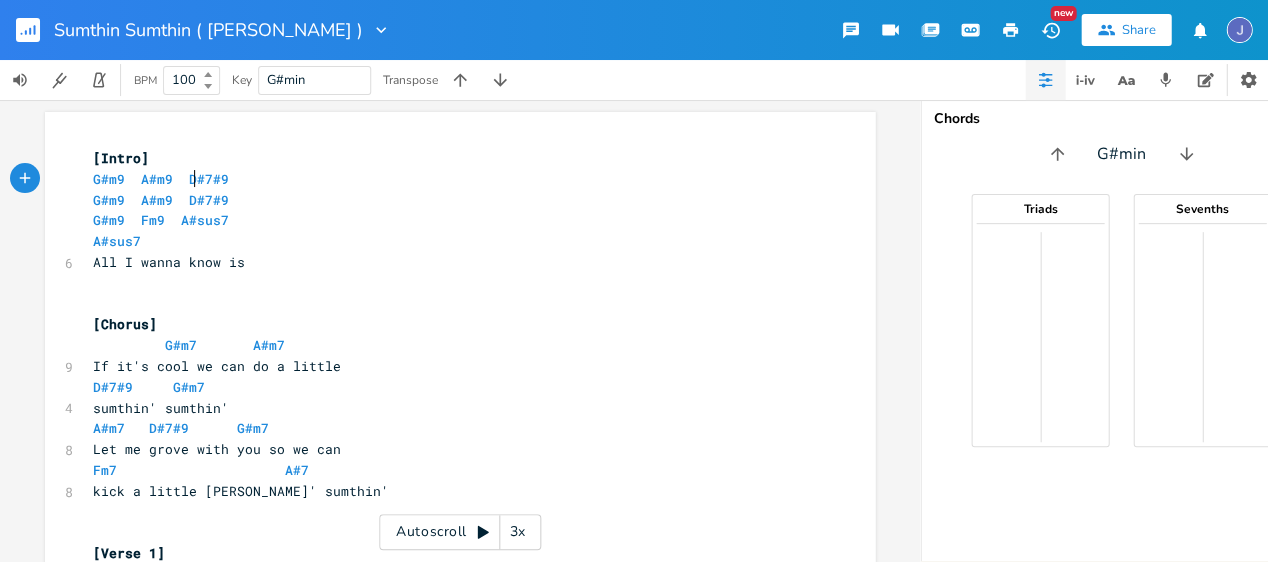 click on "G#m9    A#m9    D#7#9" at bounding box center [450, 200] 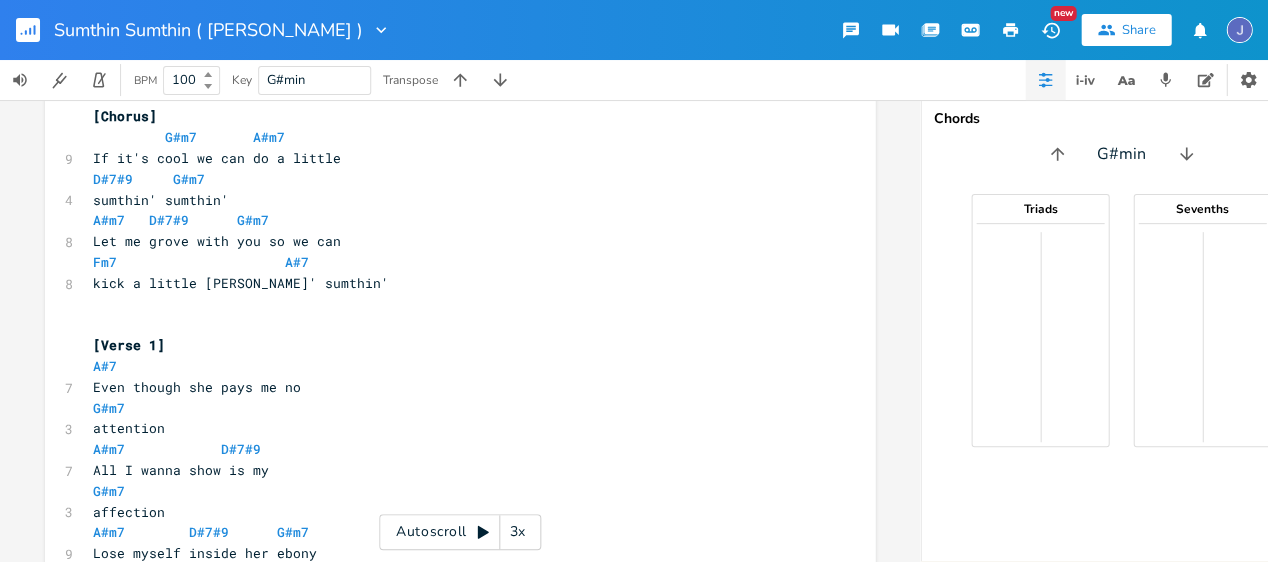 scroll, scrollTop: 68, scrollLeft: 0, axis: vertical 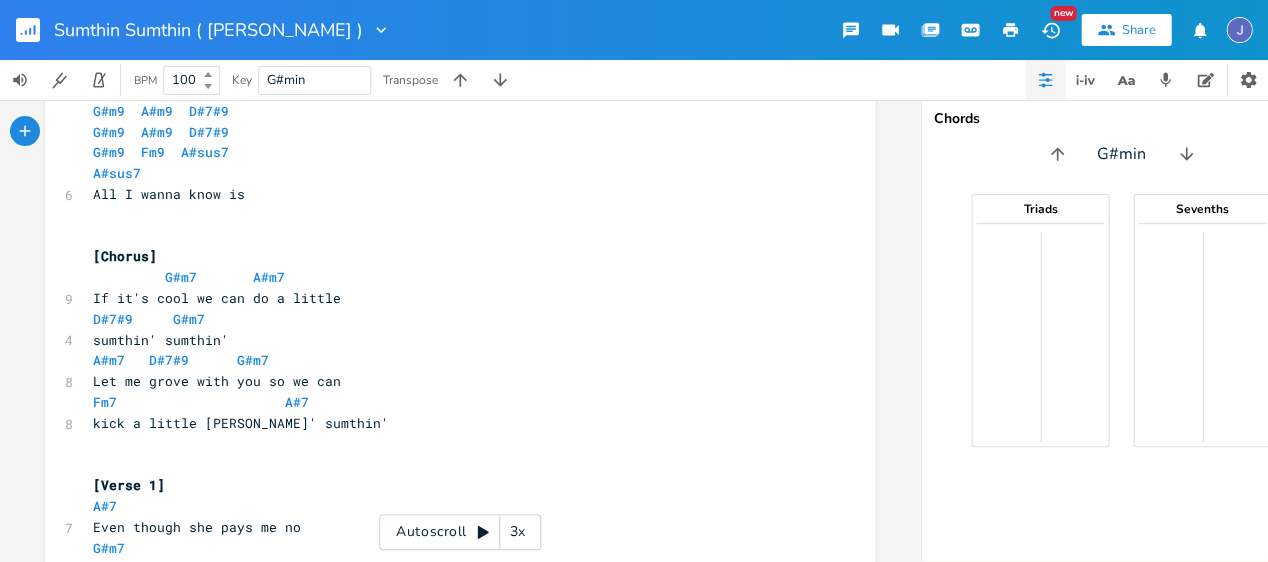 click at bounding box center [1239, 30] 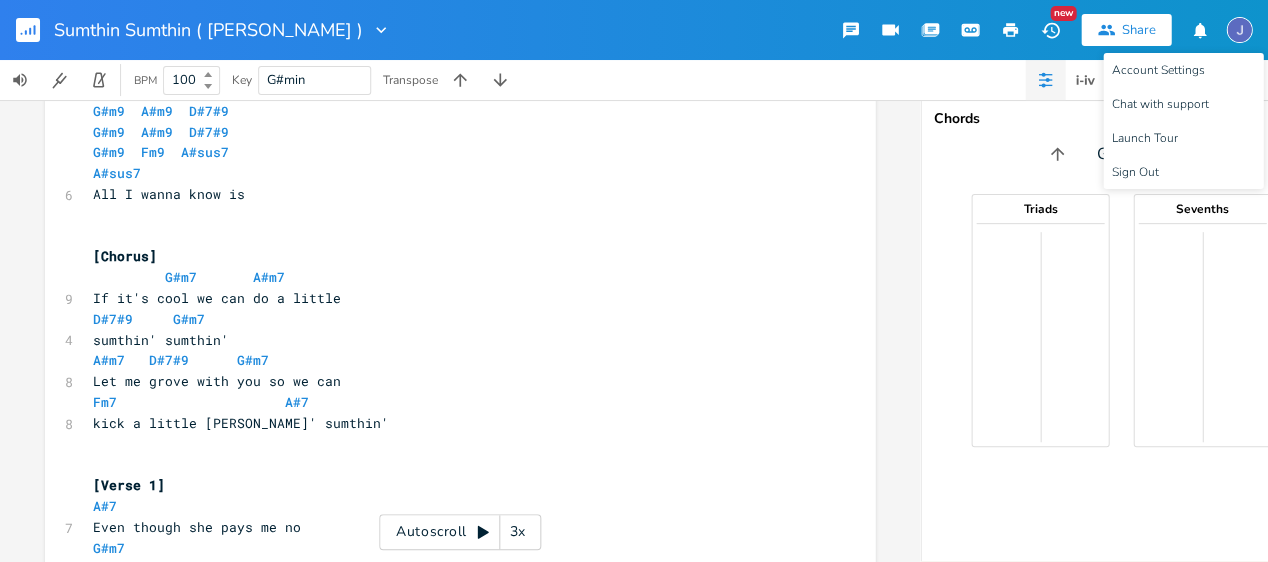 click at bounding box center (1239, 30) 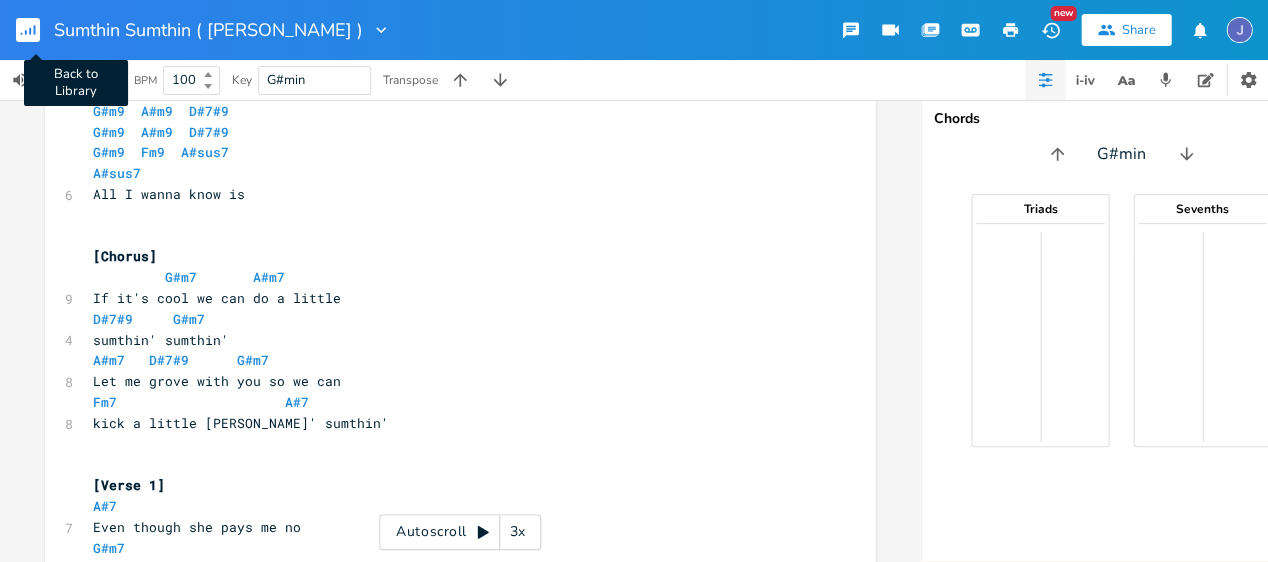 click 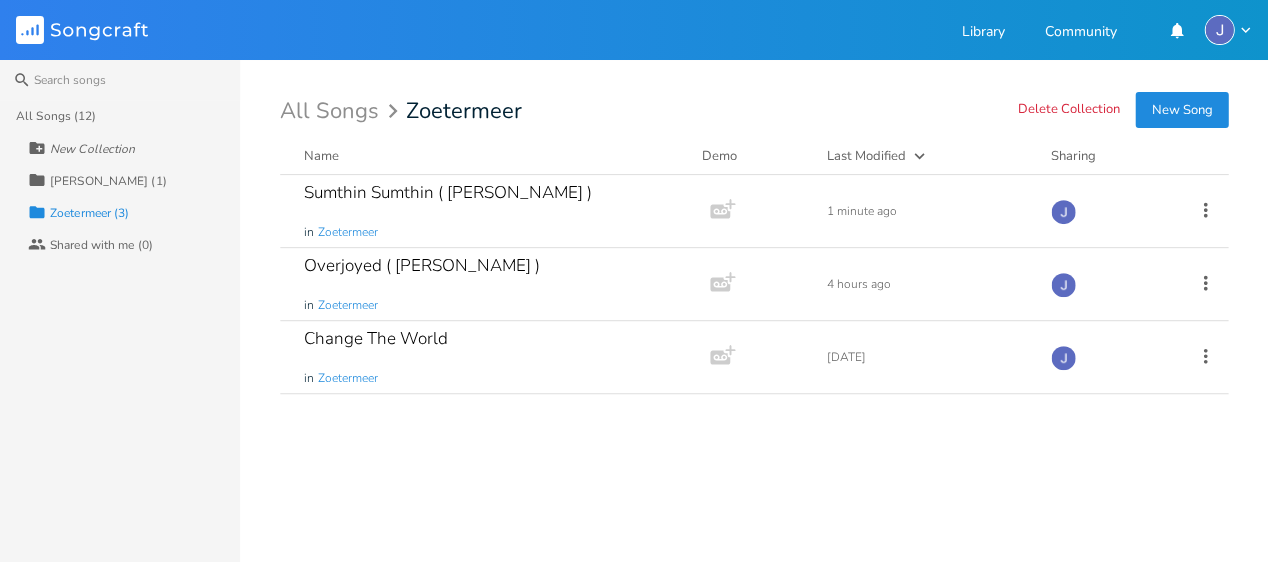 click on "New Song" at bounding box center (1181, 110) 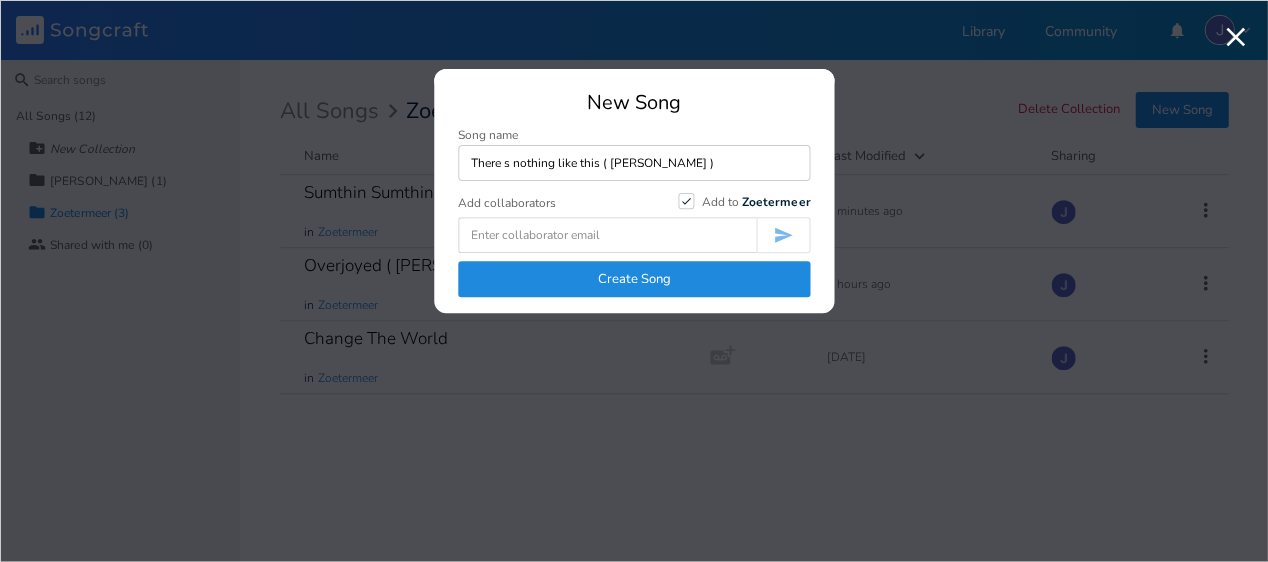 type on "There s nothing like this ( [PERSON_NAME] )" 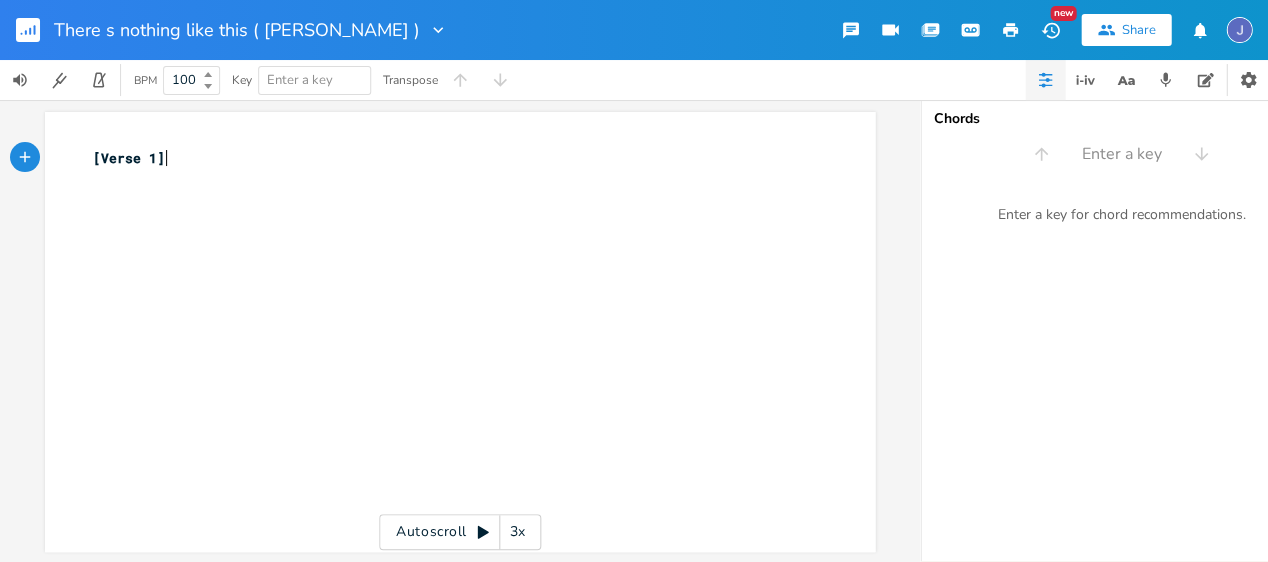 type on "[Verse 1]" 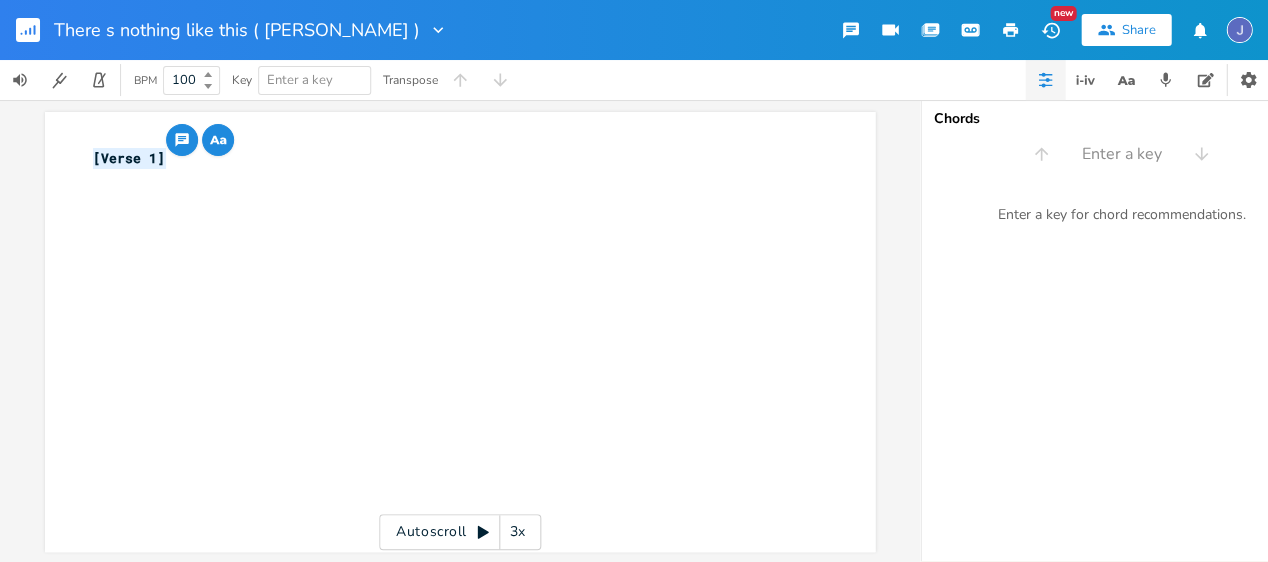 drag, startPoint x: 262, startPoint y: 164, endPoint x: 72, endPoint y: 151, distance: 190.44421 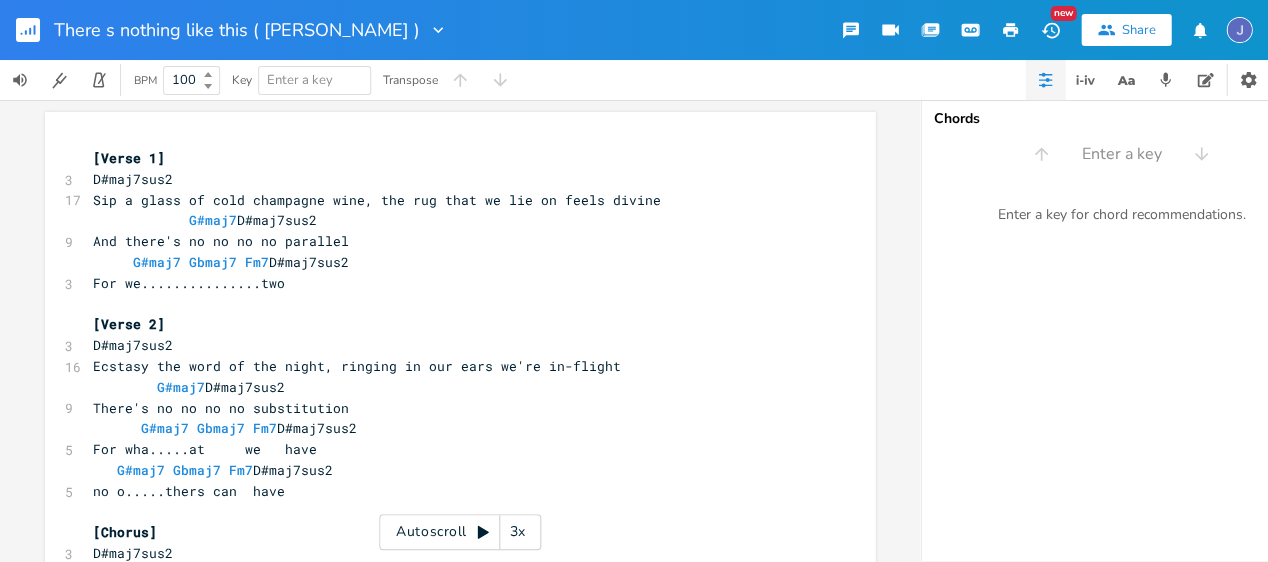 scroll, scrollTop: 0, scrollLeft: 0, axis: both 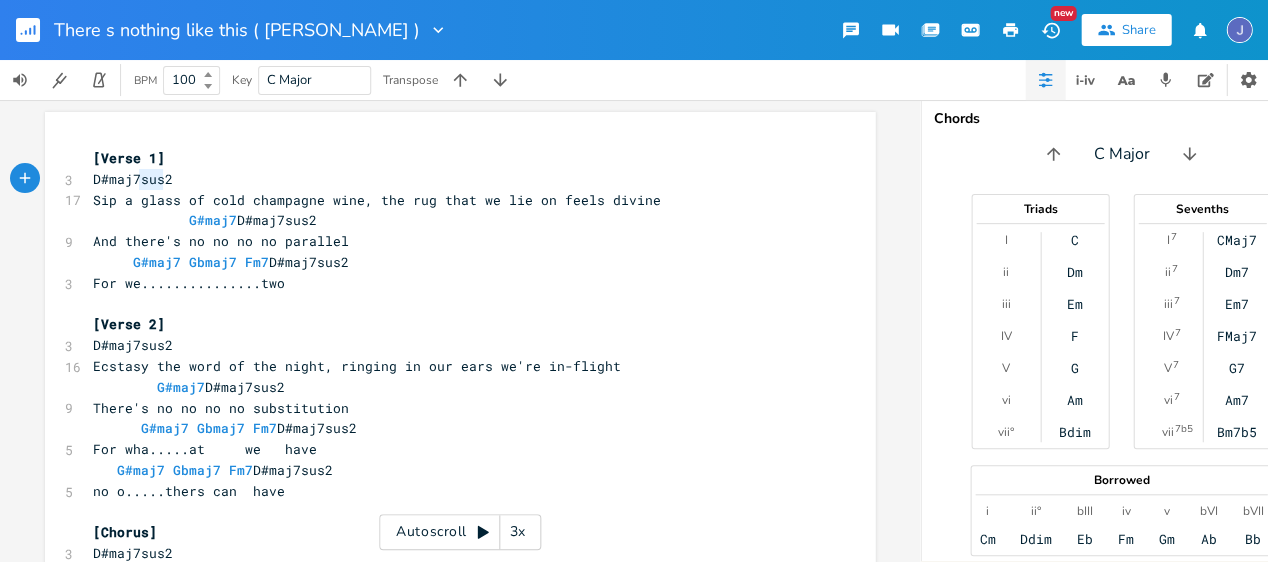 type on "sus2" 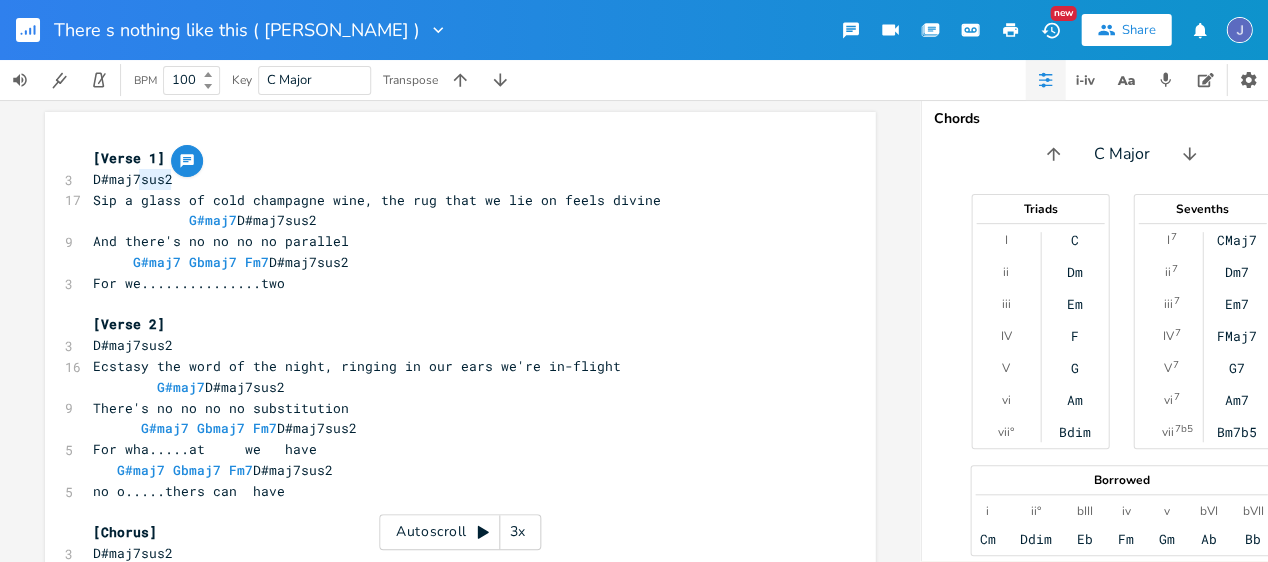 drag, startPoint x: 136, startPoint y: 178, endPoint x: 176, endPoint y: 180, distance: 40.04997 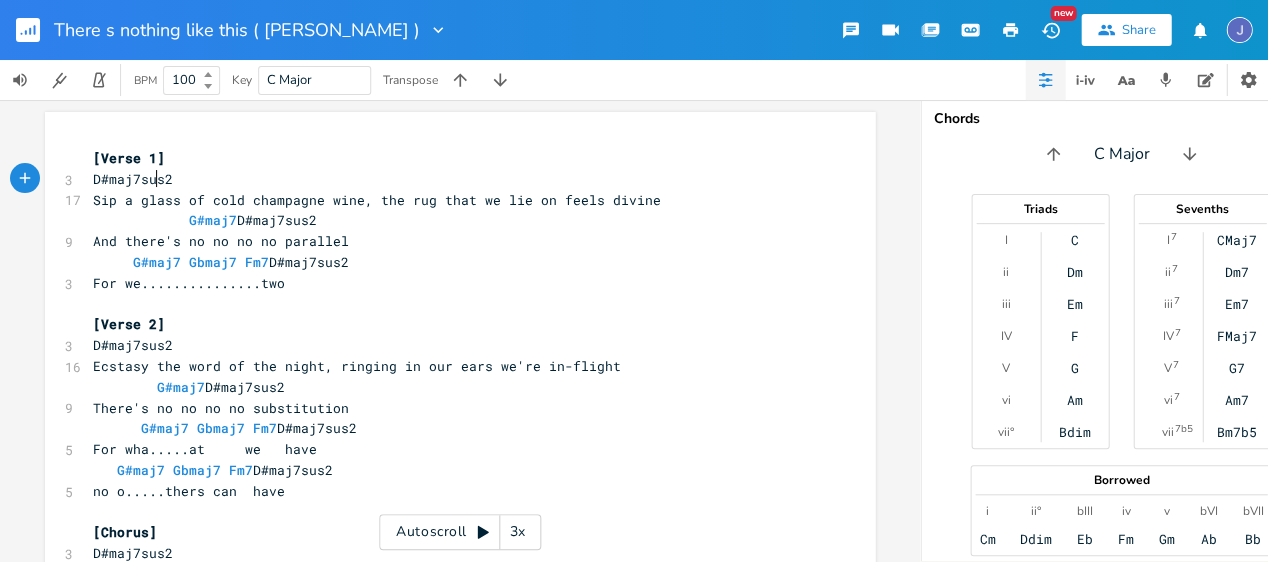 click on "D#maj7sus2" at bounding box center [133, 179] 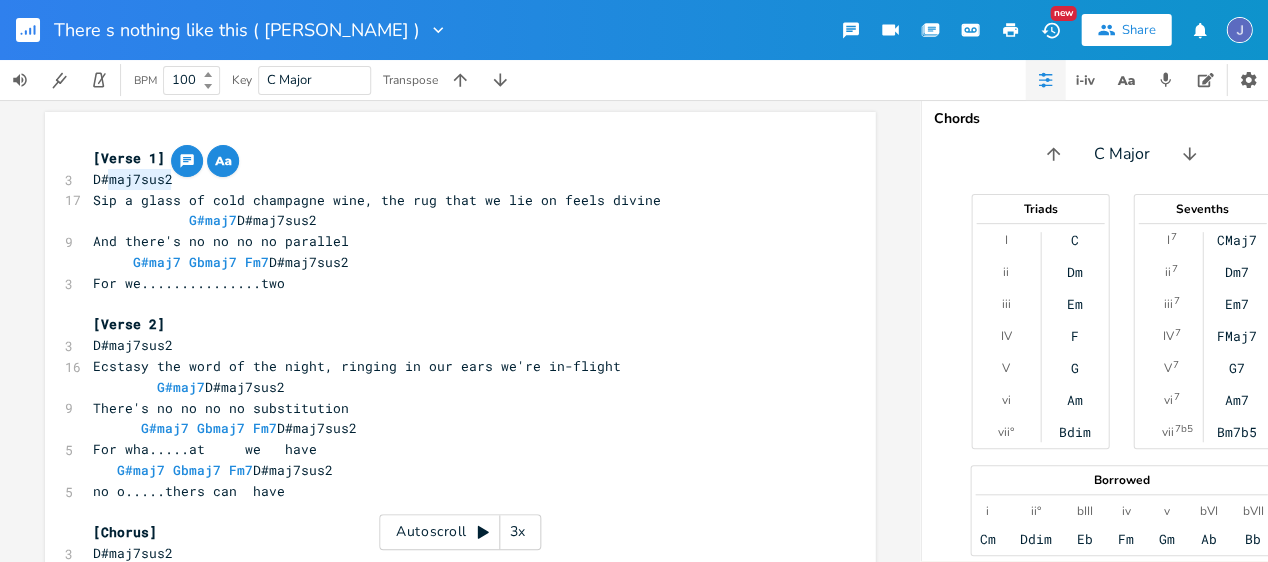click on "D#maj7sus2" at bounding box center [450, 179] 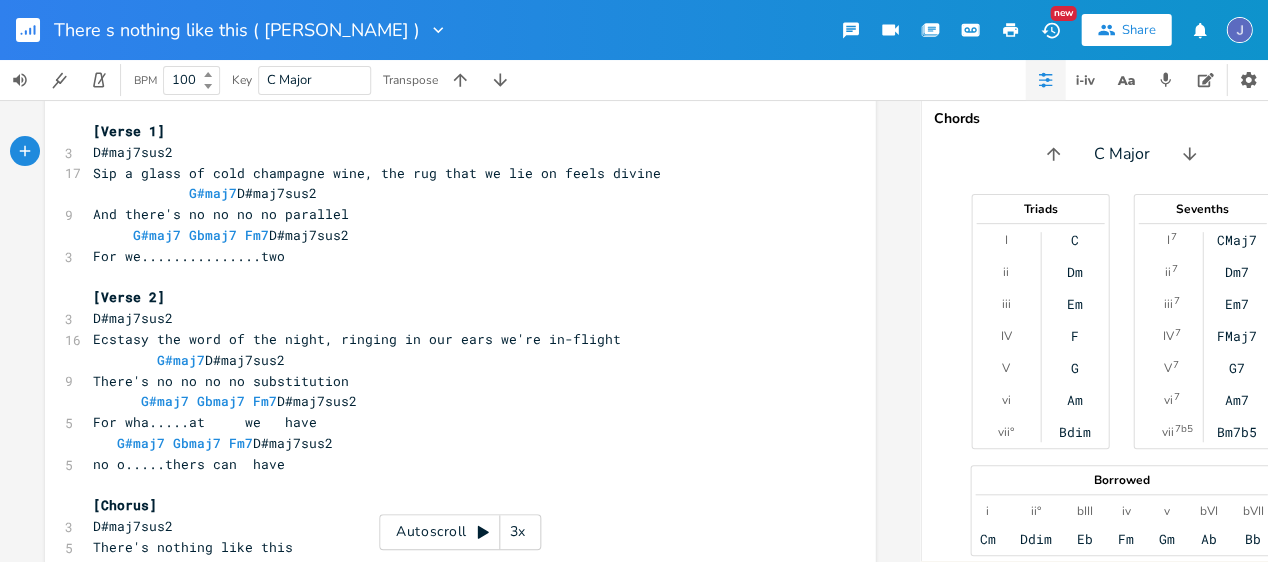 scroll, scrollTop: 104, scrollLeft: 0, axis: vertical 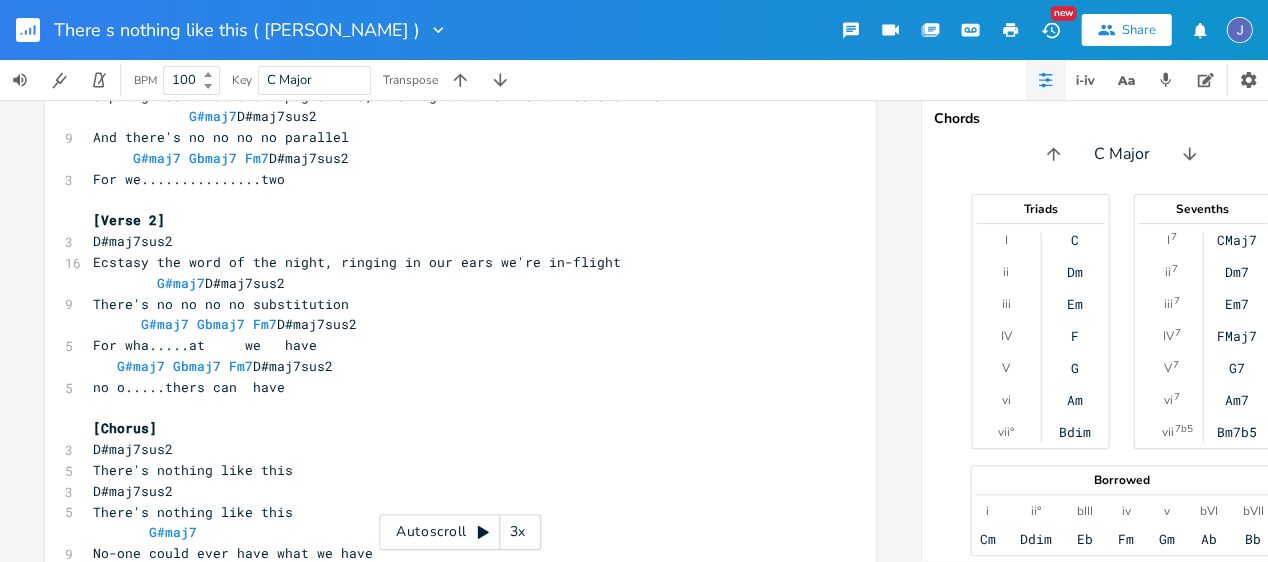 click on "G#maj7   Gbmaj7   Fm7   D#maj7sus2" at bounding box center [450, 324] 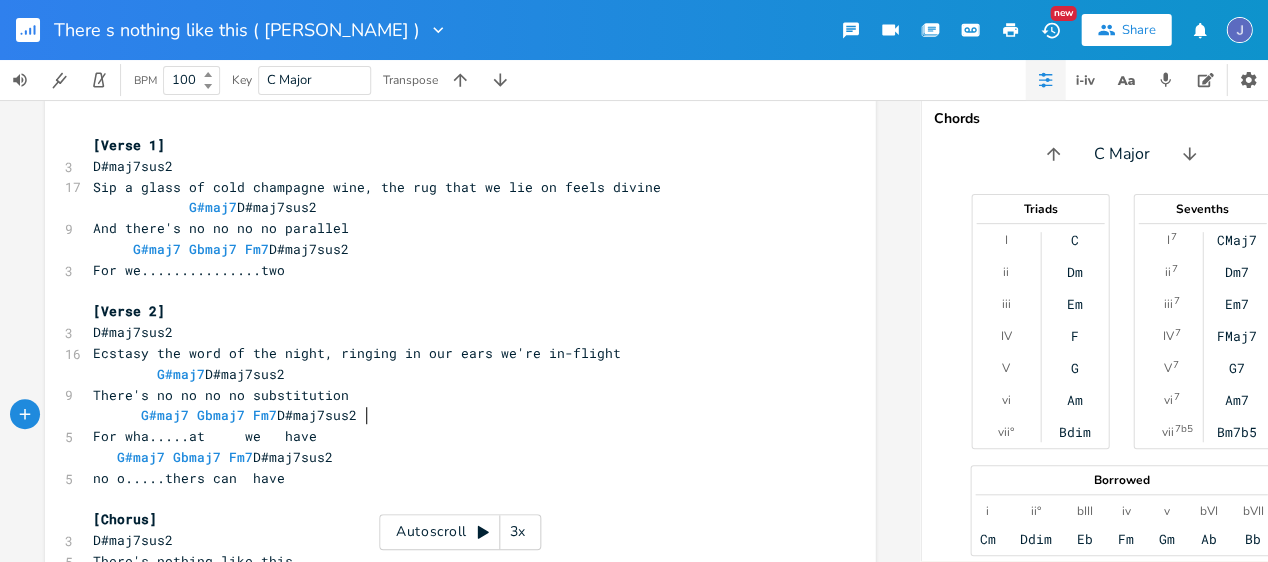 scroll, scrollTop: 36, scrollLeft: 0, axis: vertical 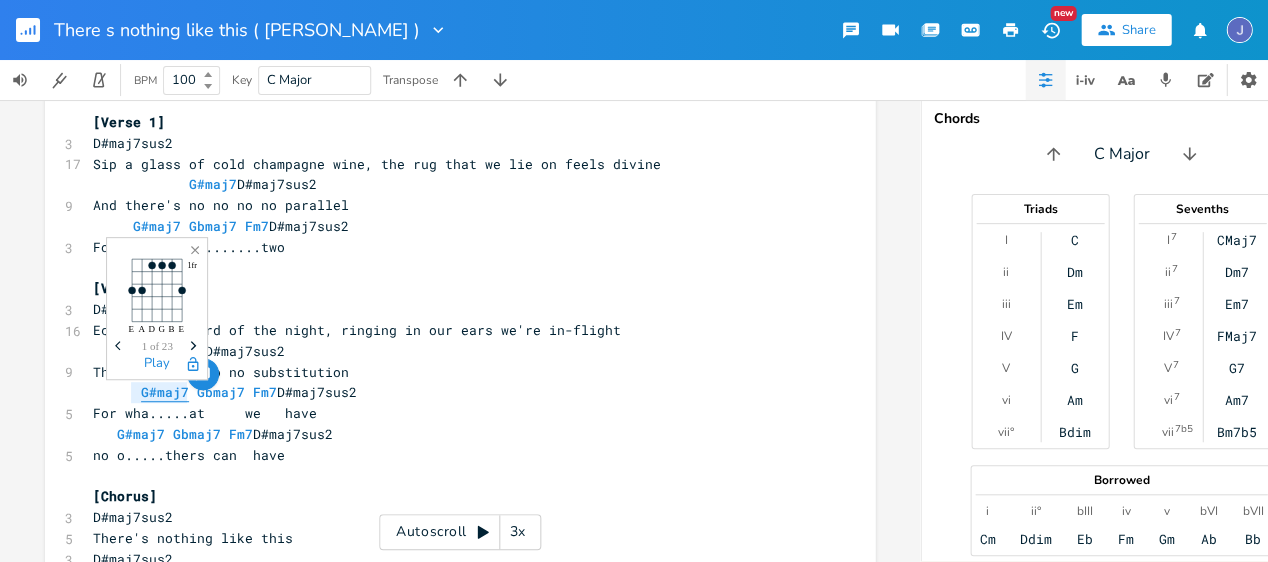 drag, startPoint x: 128, startPoint y: 390, endPoint x: 180, endPoint y: 391, distance: 52.009613 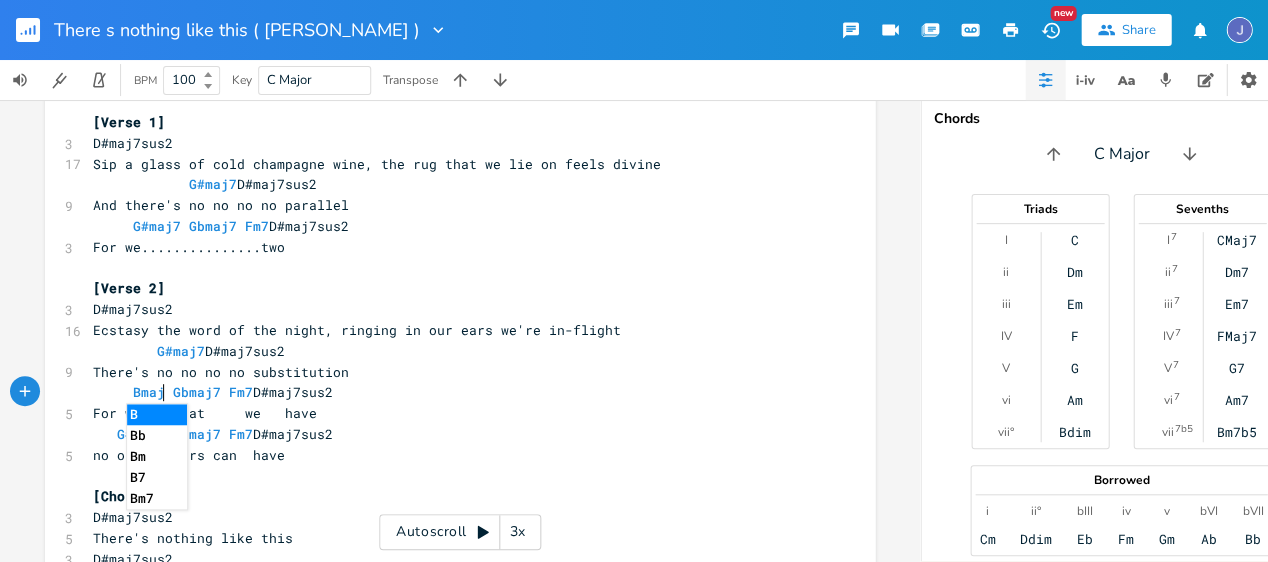 scroll, scrollTop: 0, scrollLeft: 25, axis: horizontal 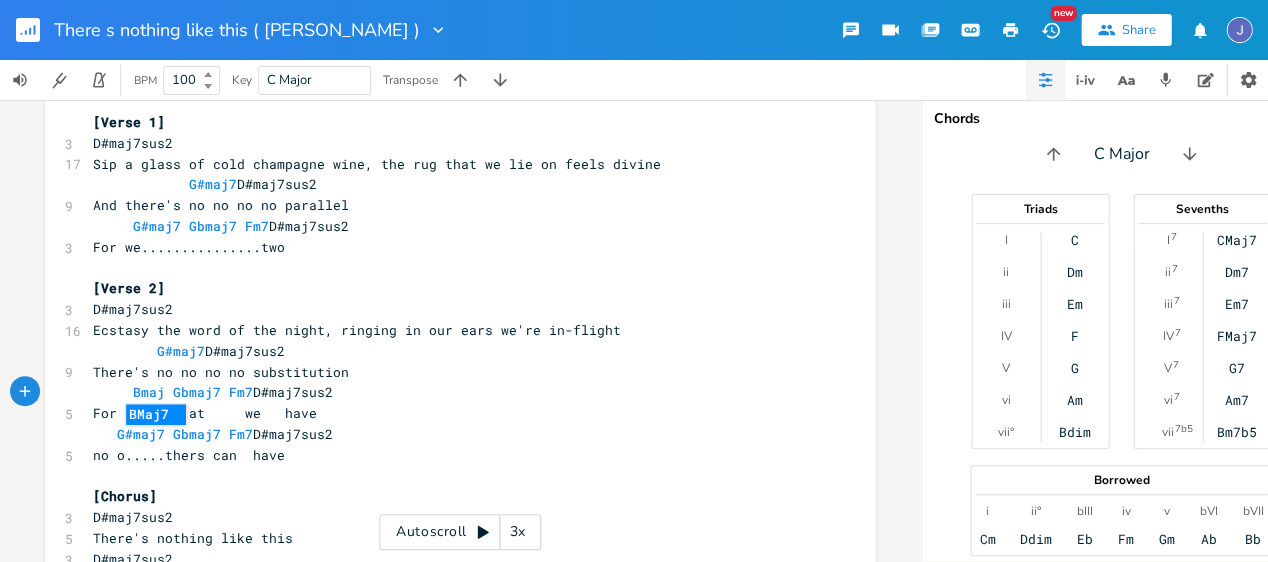 type on "Bmaj" 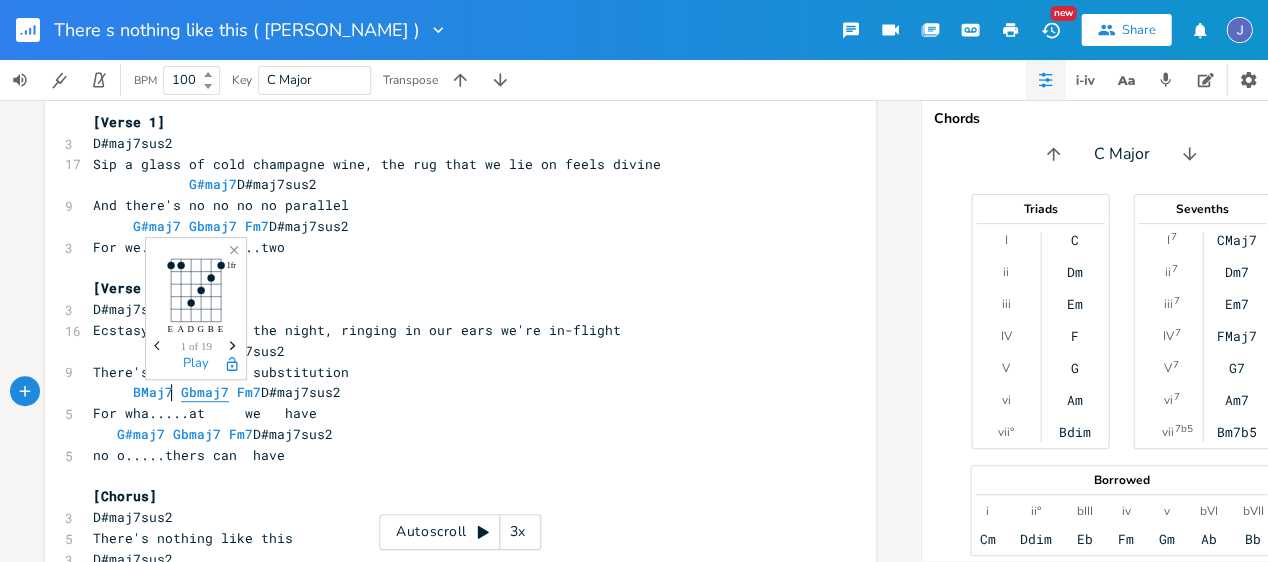 click on "Gbmaj7" at bounding box center (205, 392) 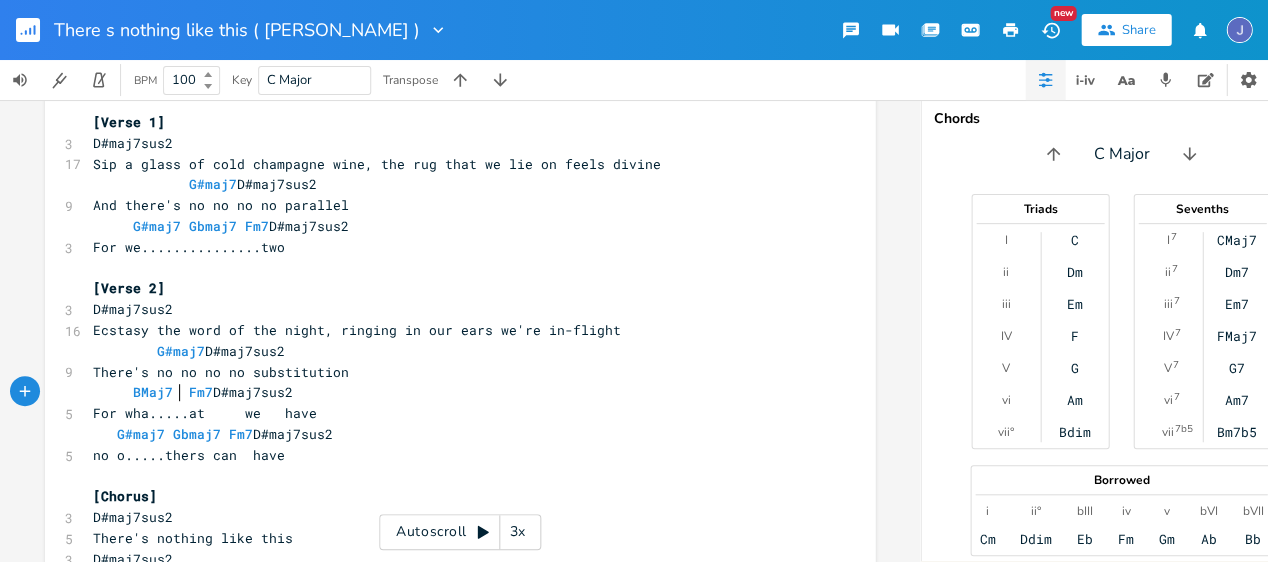scroll, scrollTop: 0, scrollLeft: 7, axis: horizontal 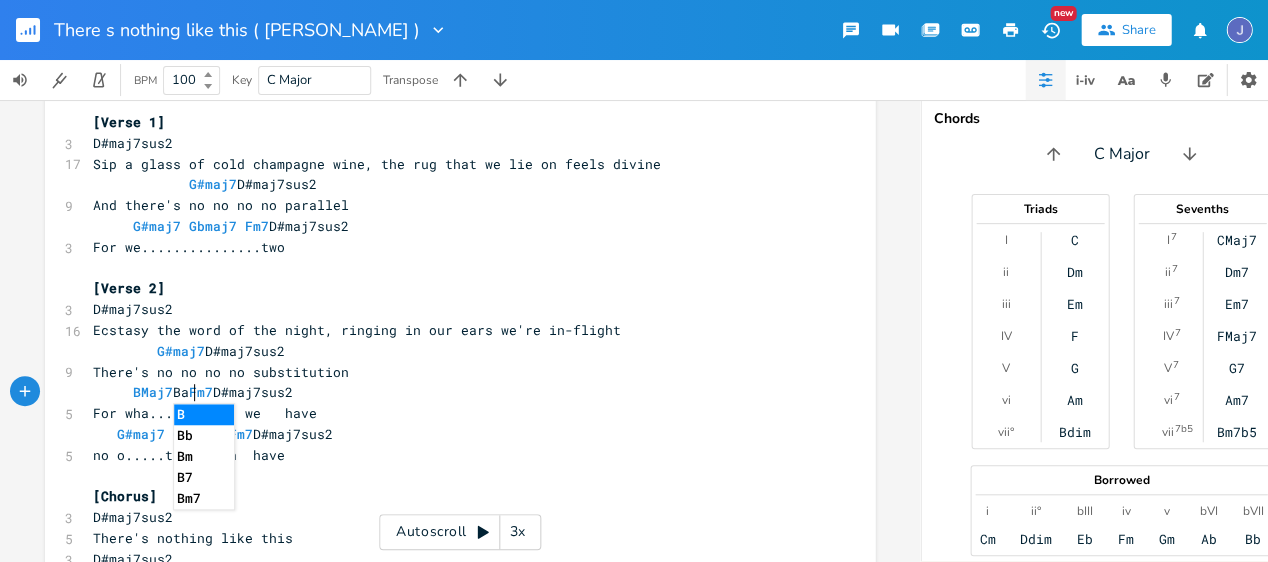 type on "Badd" 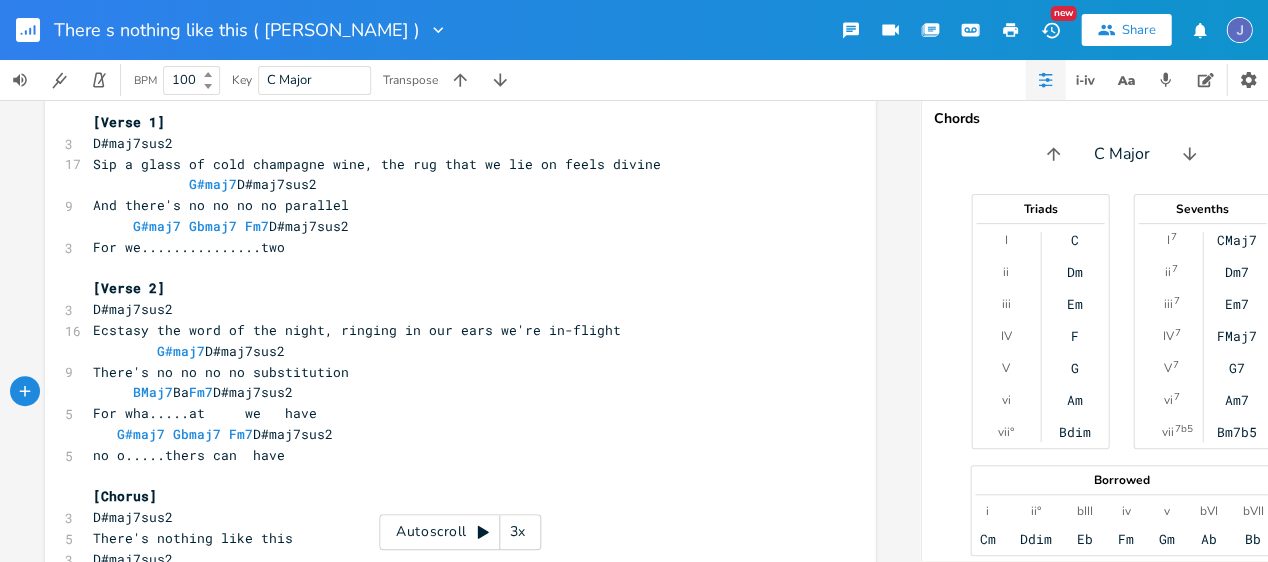 scroll, scrollTop: 0, scrollLeft: 19, axis: horizontal 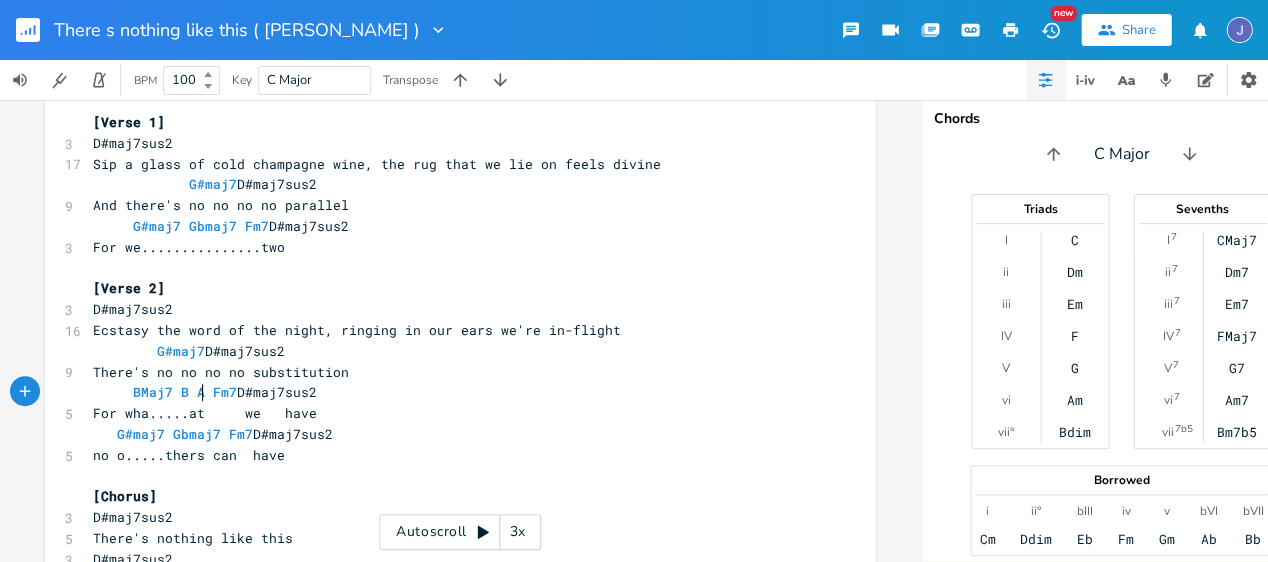type on "A" 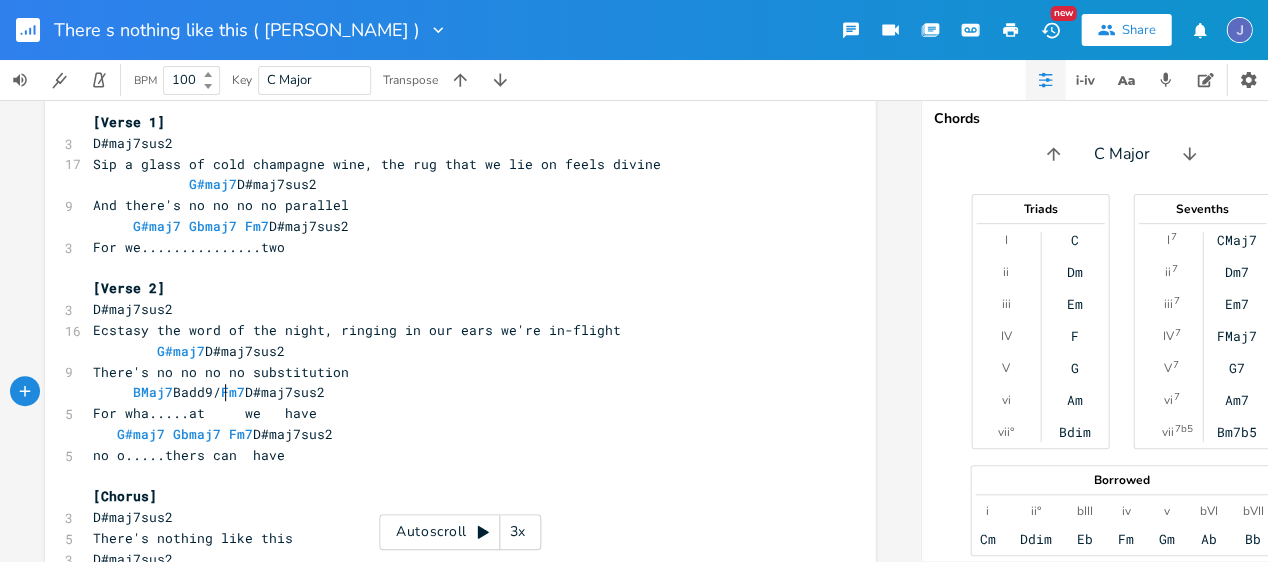 scroll, scrollTop: 0, scrollLeft: 36, axis: horizontal 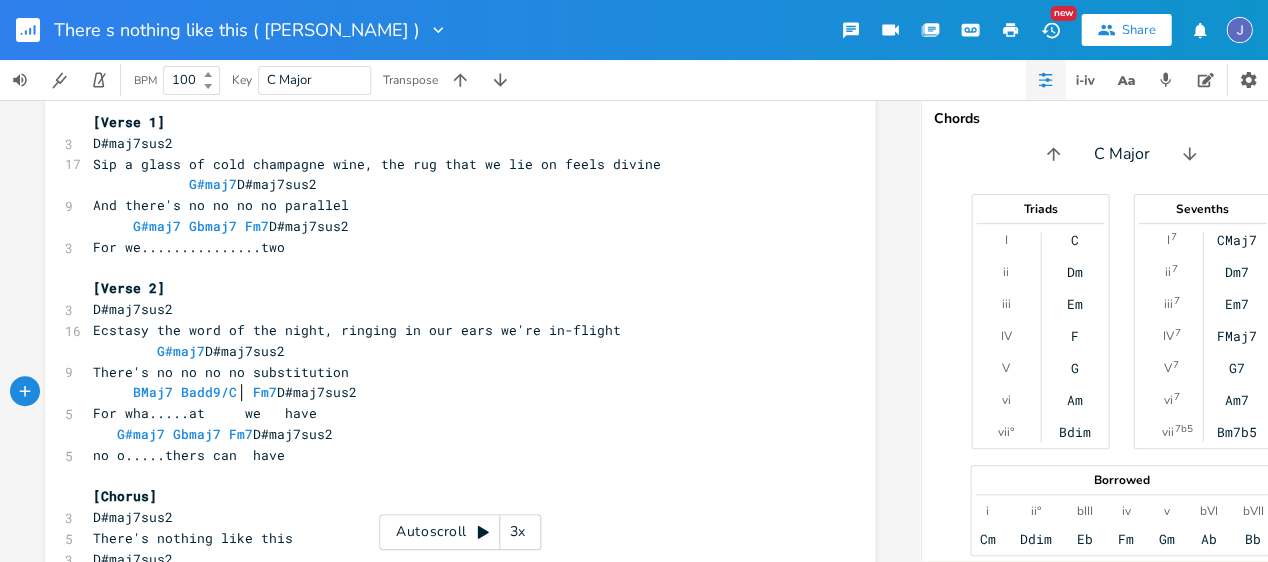 type on "add9/C." 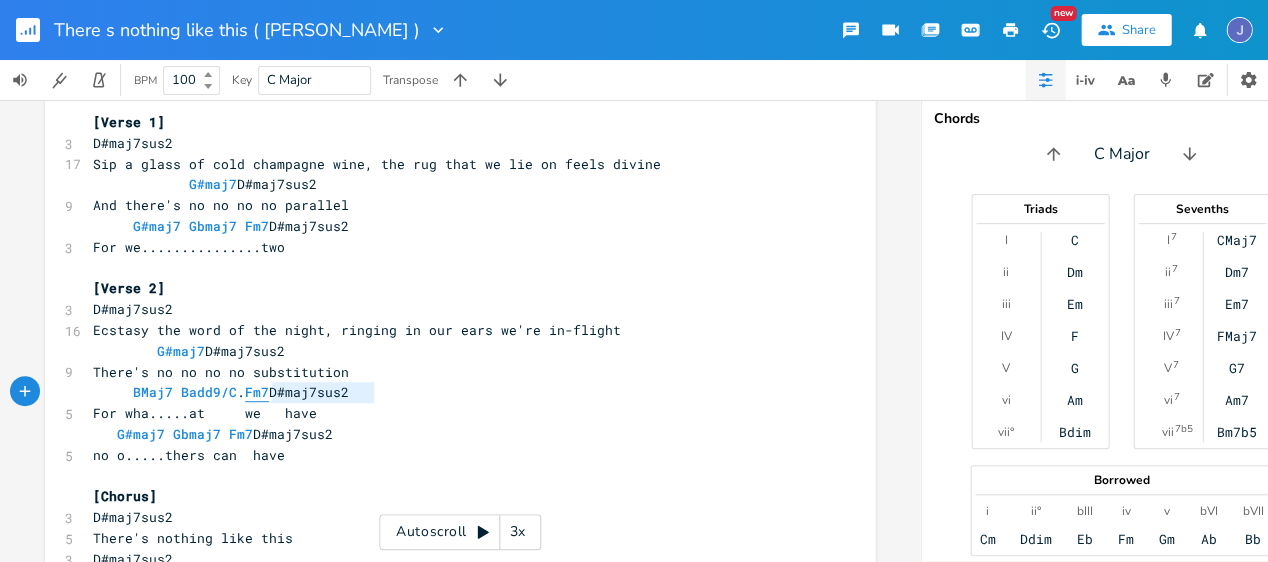 type on "Fm7  D#maj7sus2" 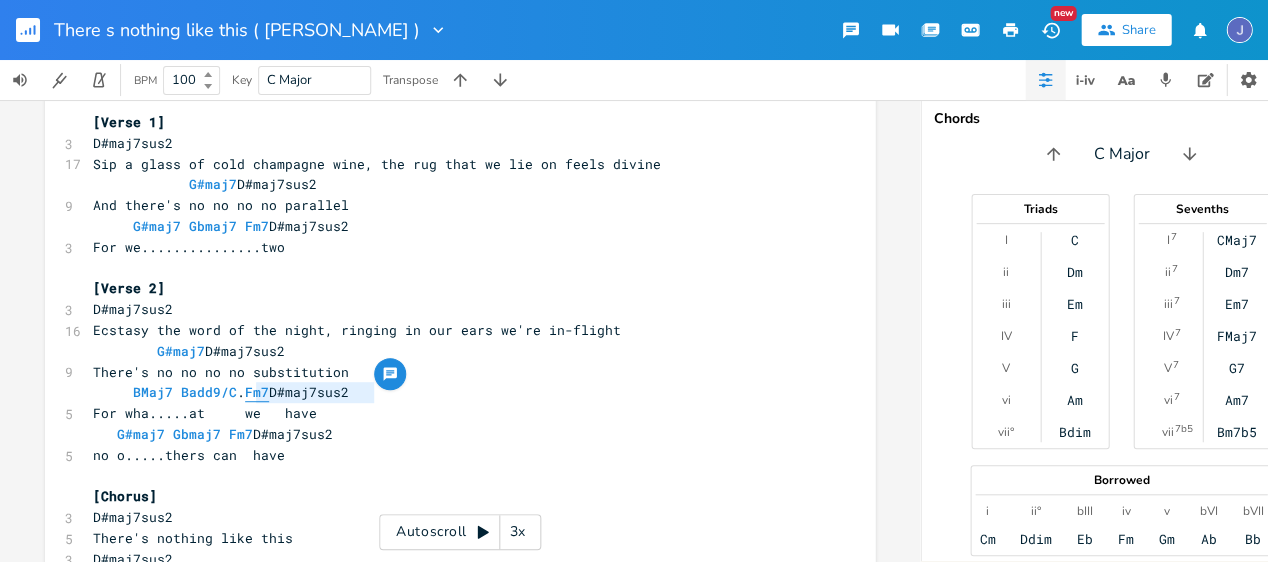 drag, startPoint x: 374, startPoint y: 394, endPoint x: 254, endPoint y: 395, distance: 120.004166 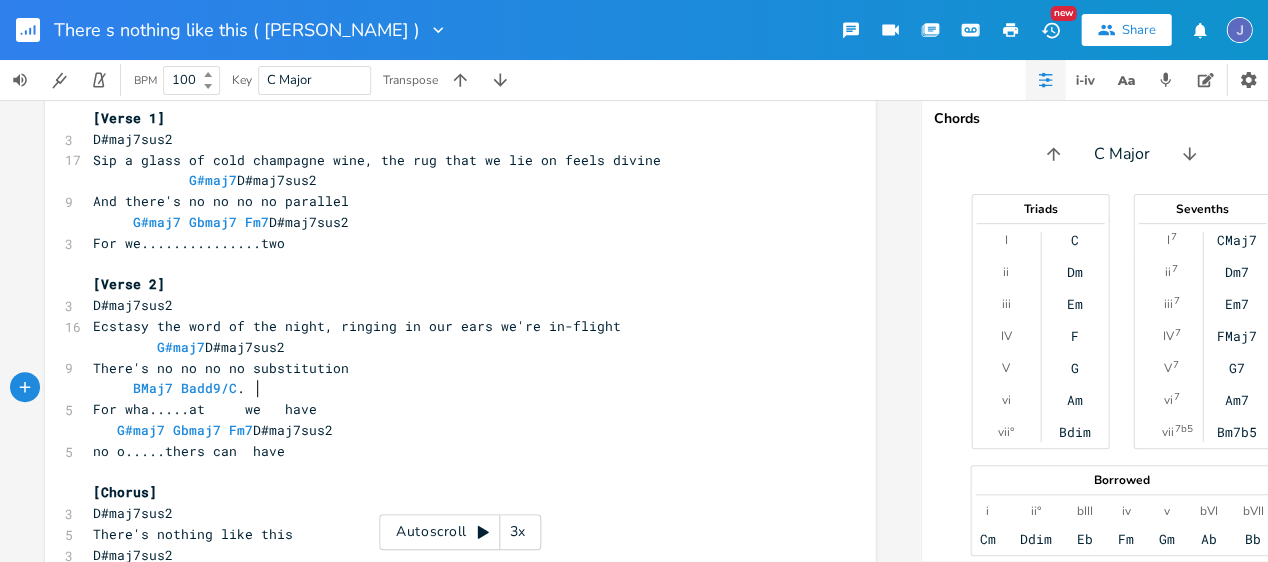 scroll, scrollTop: 5, scrollLeft: 0, axis: vertical 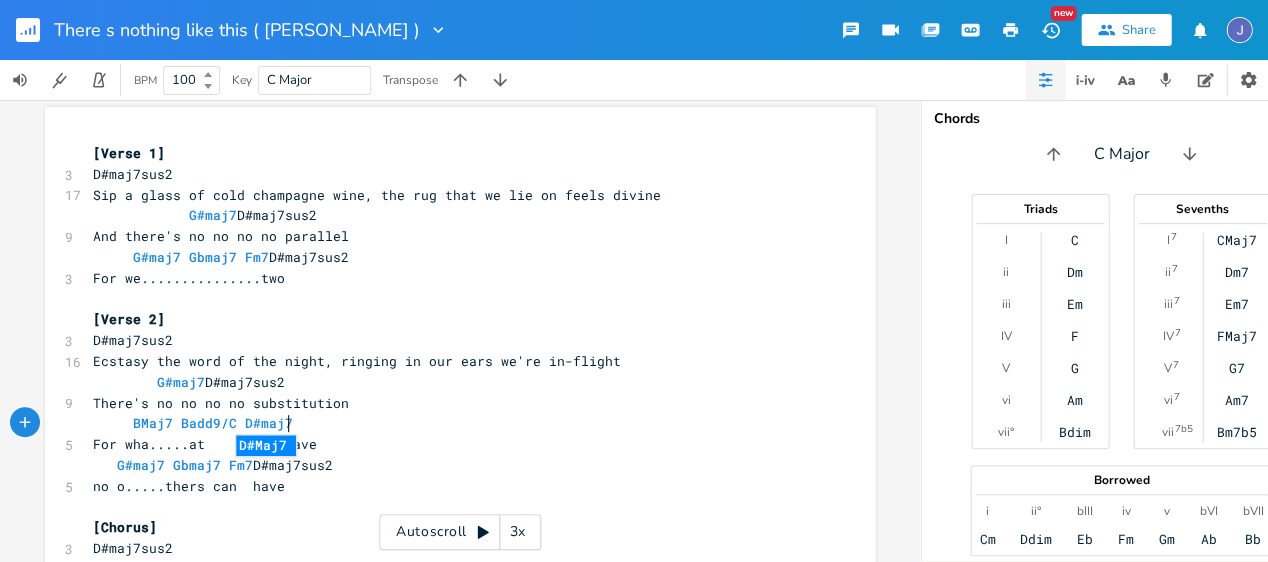 type on "D#maj7" 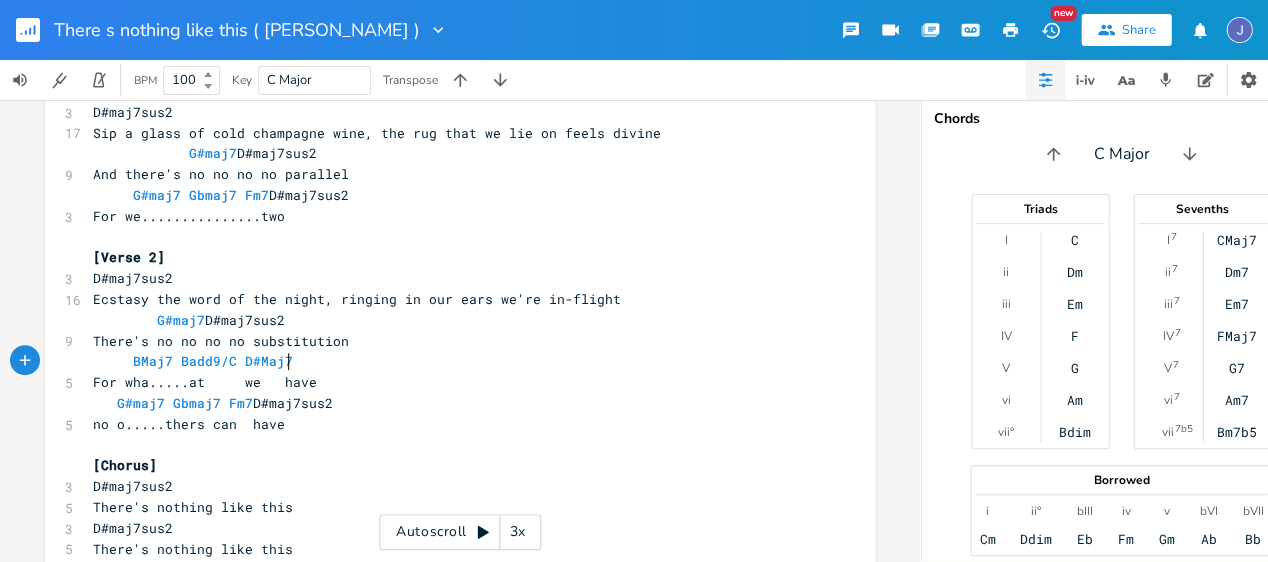 scroll, scrollTop: 121, scrollLeft: 0, axis: vertical 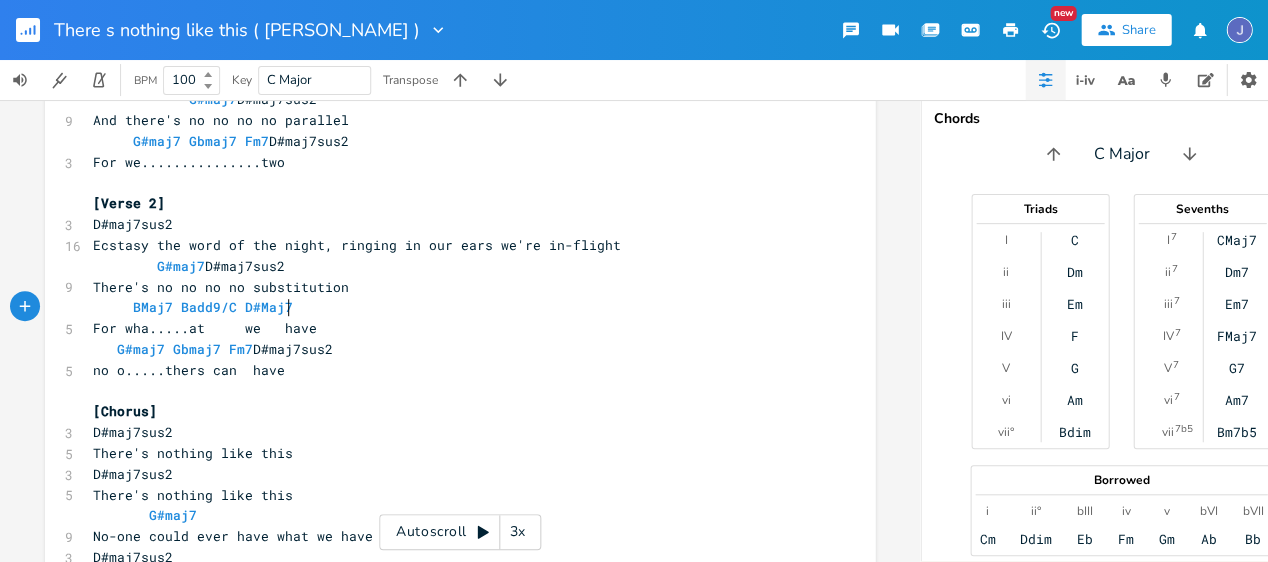 click on "BMaj7   Badd9/C   D#Maj7" at bounding box center (450, 307) 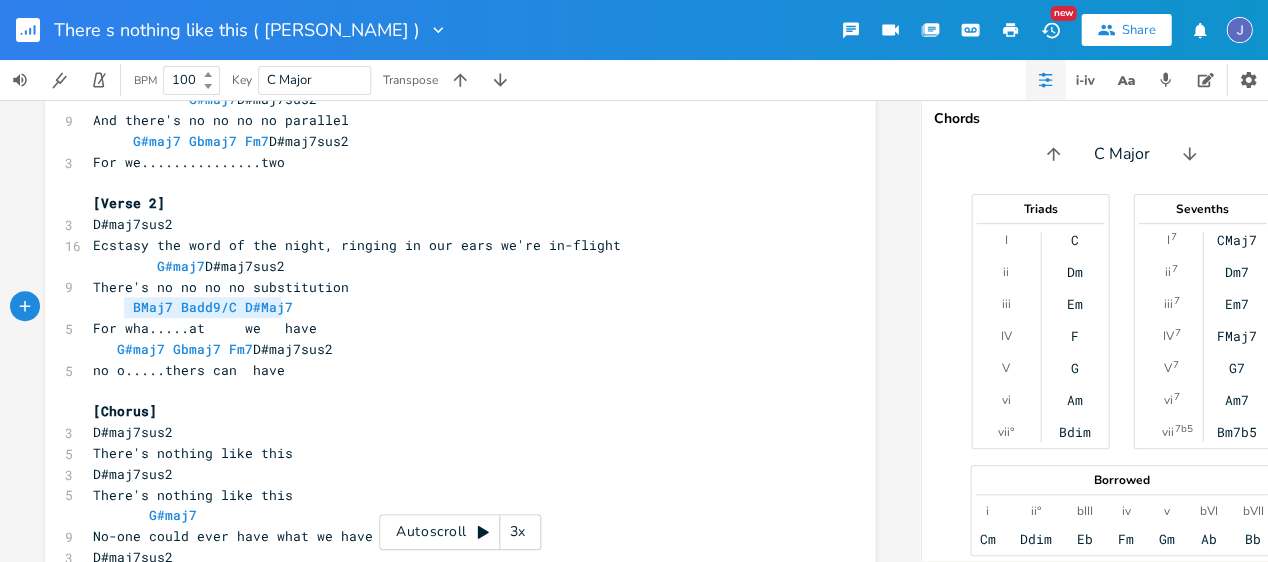 type on "BMaj7 Badd9/C D#Maj7" 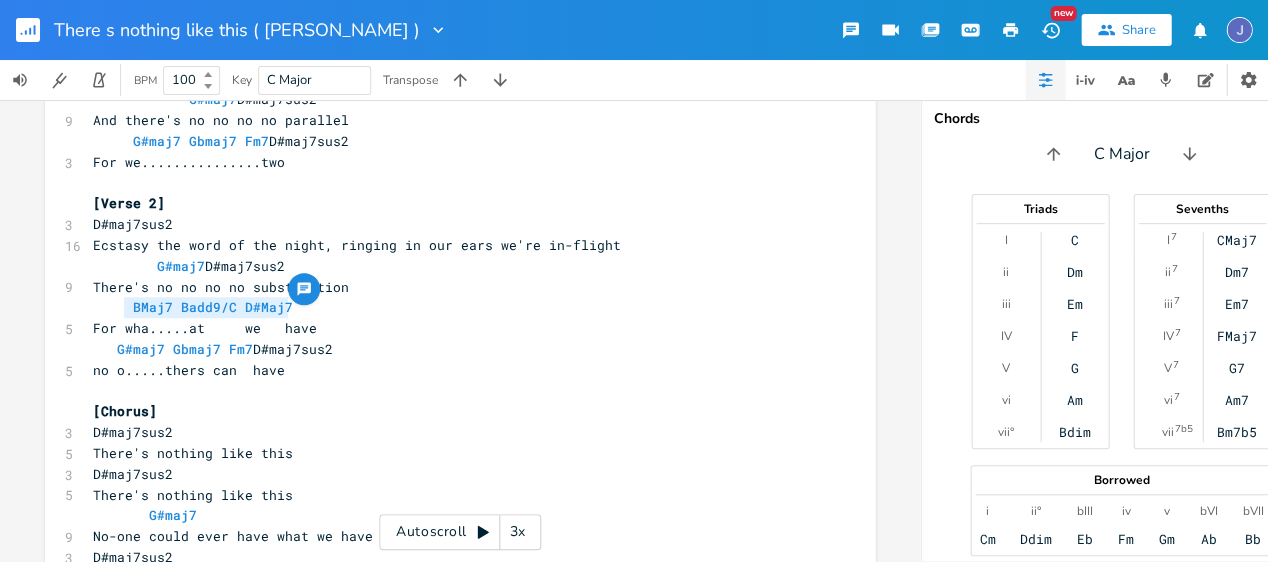 drag, startPoint x: 121, startPoint y: 305, endPoint x: 296, endPoint y: 309, distance: 175.04572 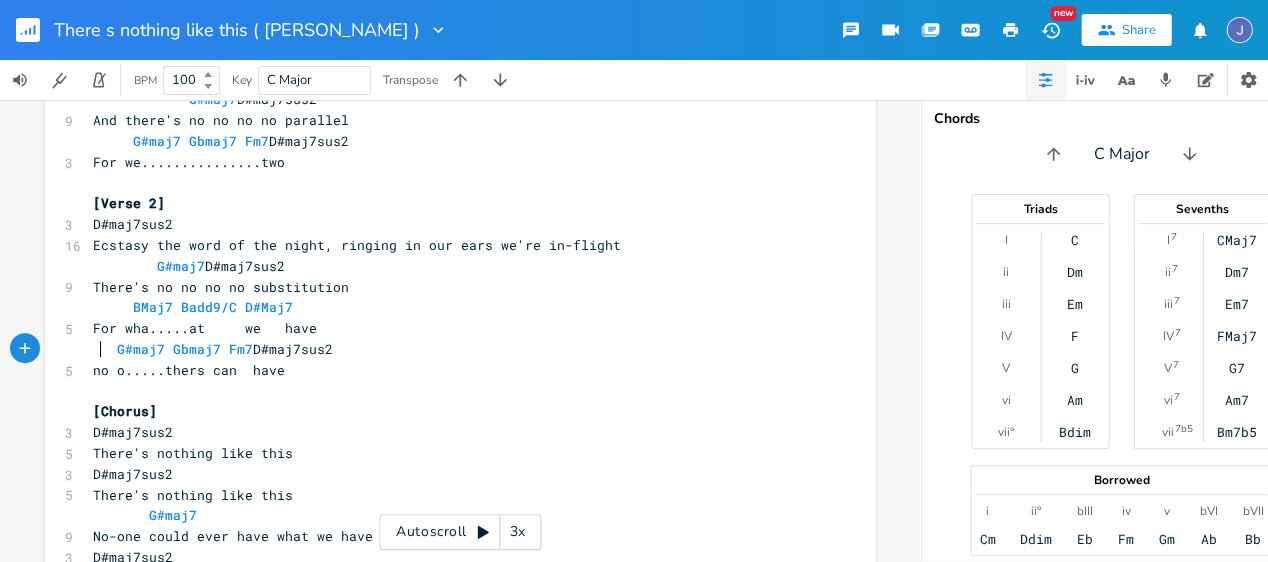 click on "G#maj7   Gbmaj7   Fm7  D#maj7sus2" at bounding box center (213, 349) 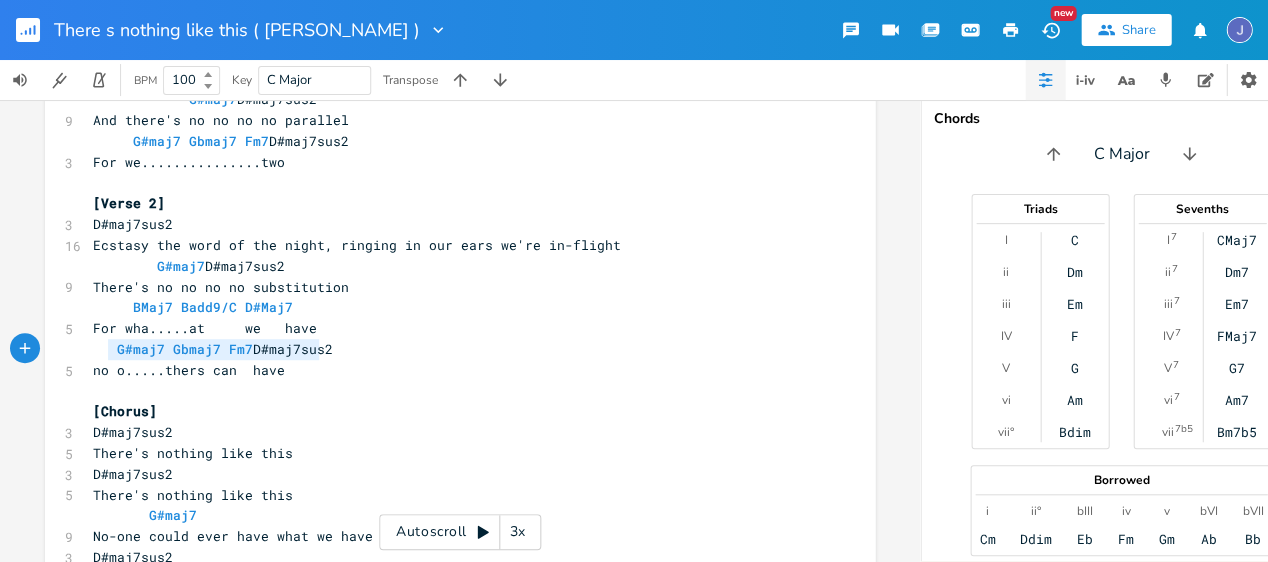 type on "G#maj7 Gbmaj7 Fm7 D#maj7sus2" 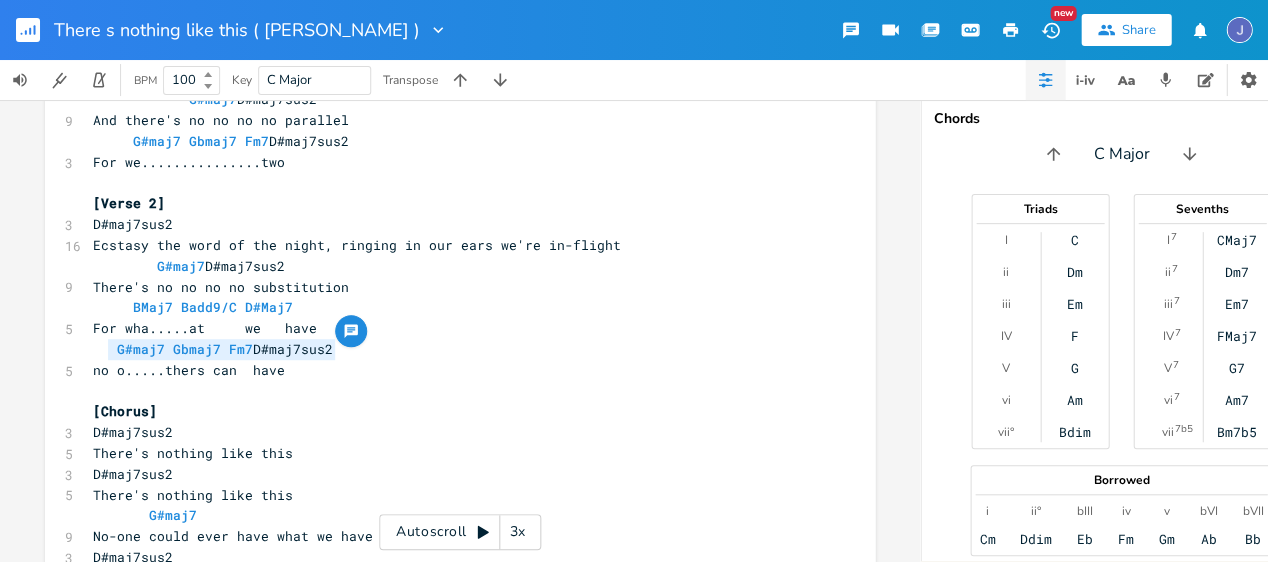 drag, startPoint x: 101, startPoint y: 348, endPoint x: 340, endPoint y: 352, distance: 239.03348 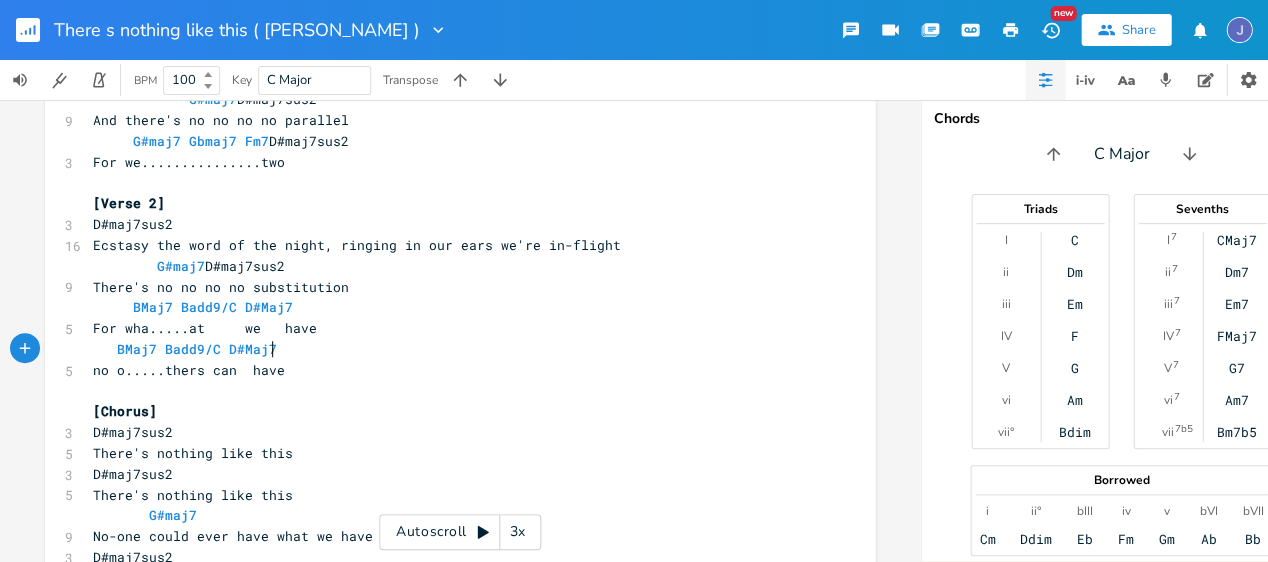click on "BMaj7   Badd9/C   D#Maj7" at bounding box center [450, 349] 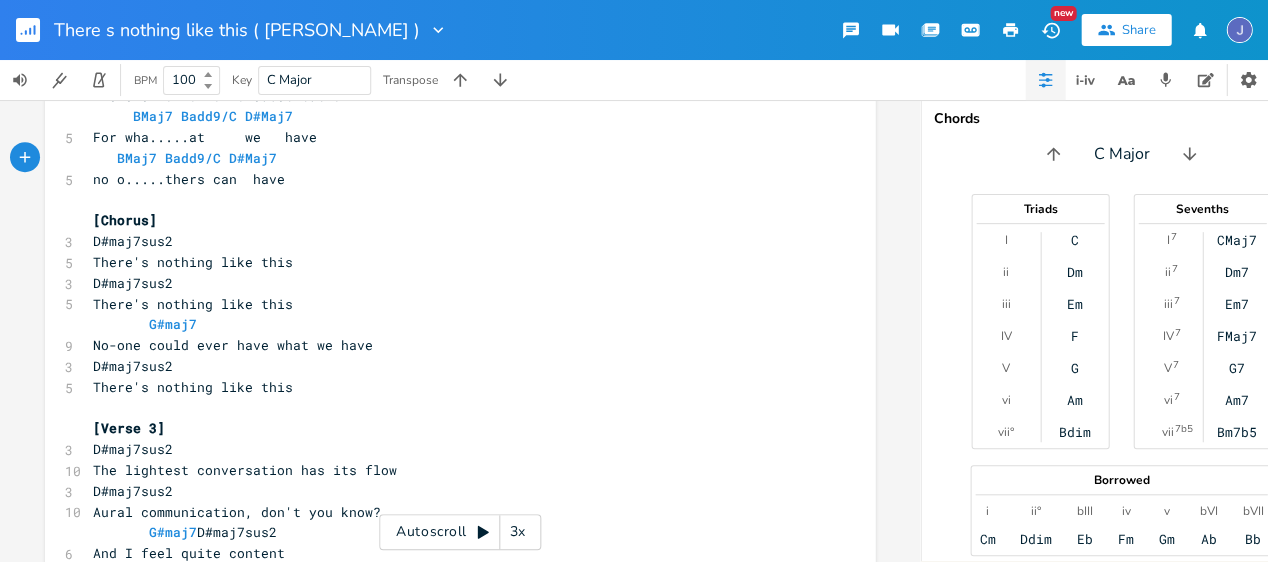 scroll, scrollTop: 281, scrollLeft: 0, axis: vertical 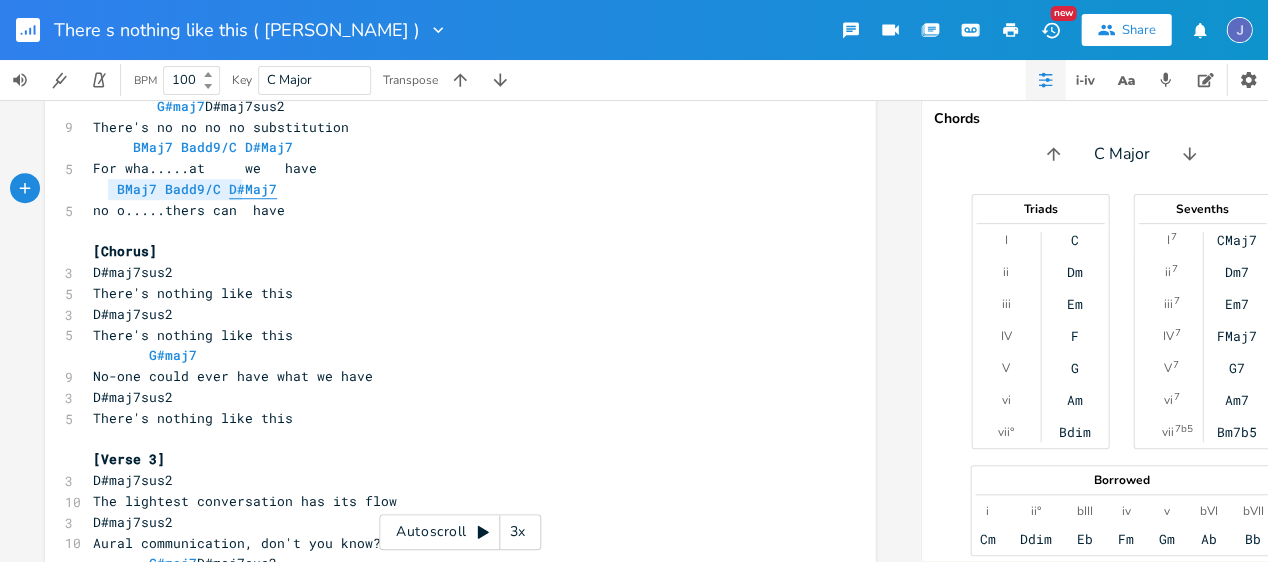 type on "BMaj7 Badd9/C D#Maj7" 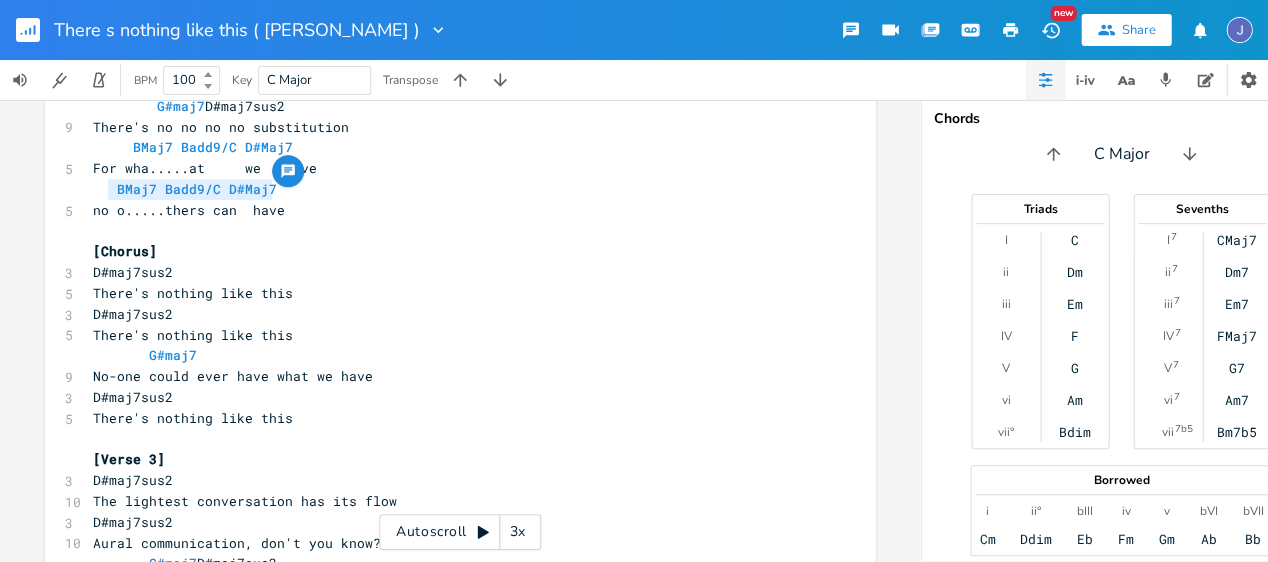drag, startPoint x: 105, startPoint y: 187, endPoint x: 270, endPoint y: 192, distance: 165.07574 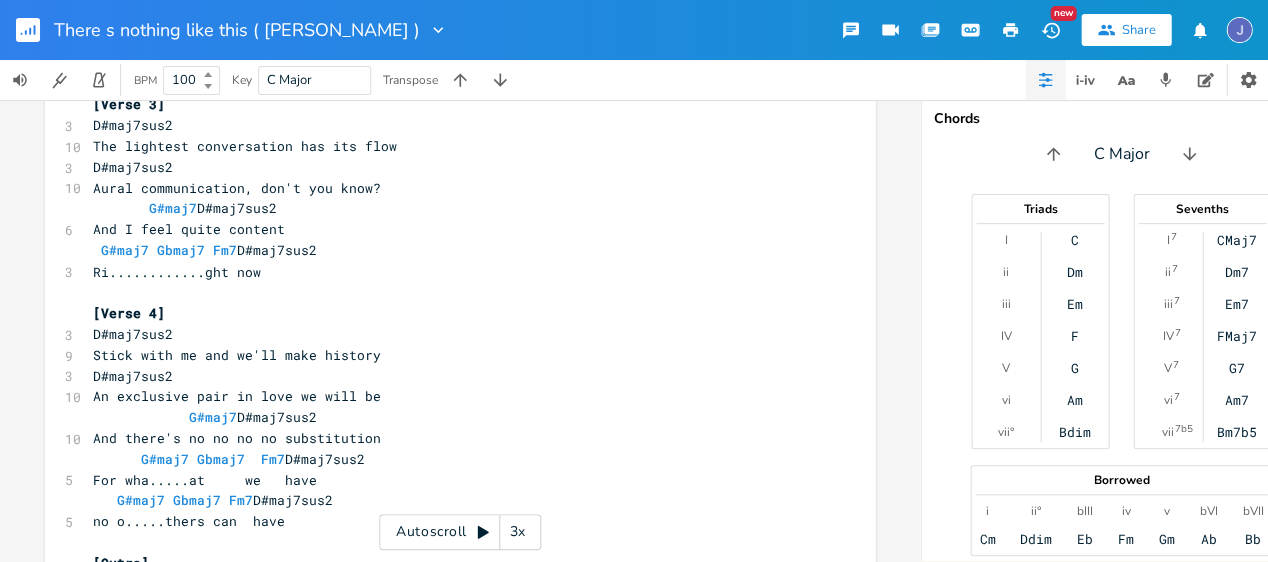 scroll, scrollTop: 664, scrollLeft: 0, axis: vertical 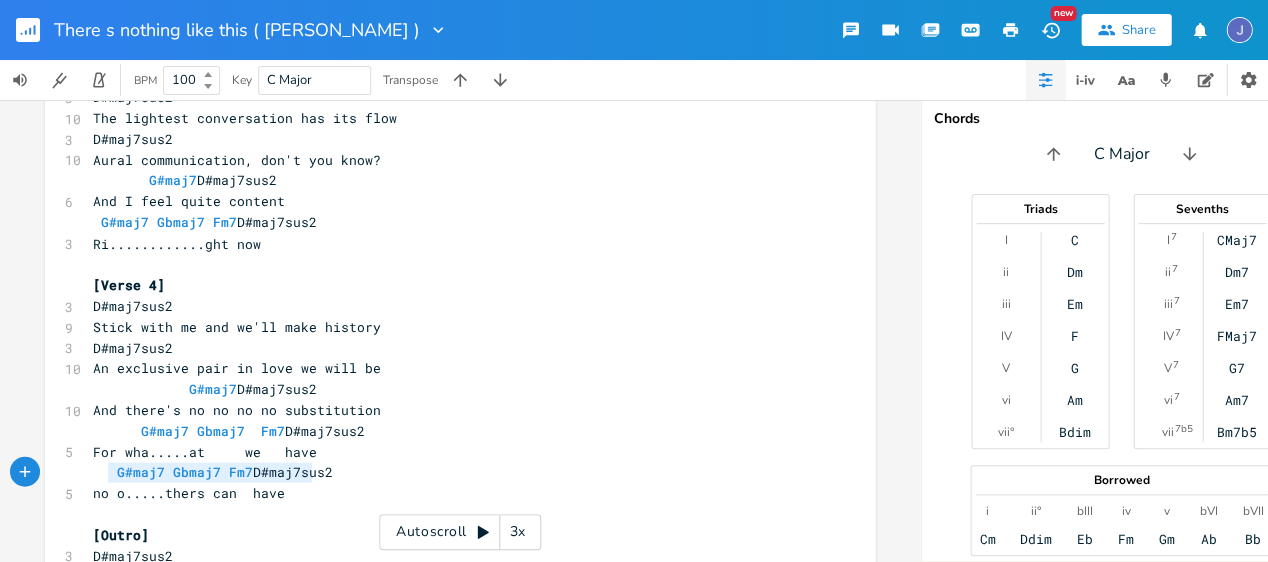 type on "G#maj7 Gbmaj7 Fm7 D#maj7sus2" 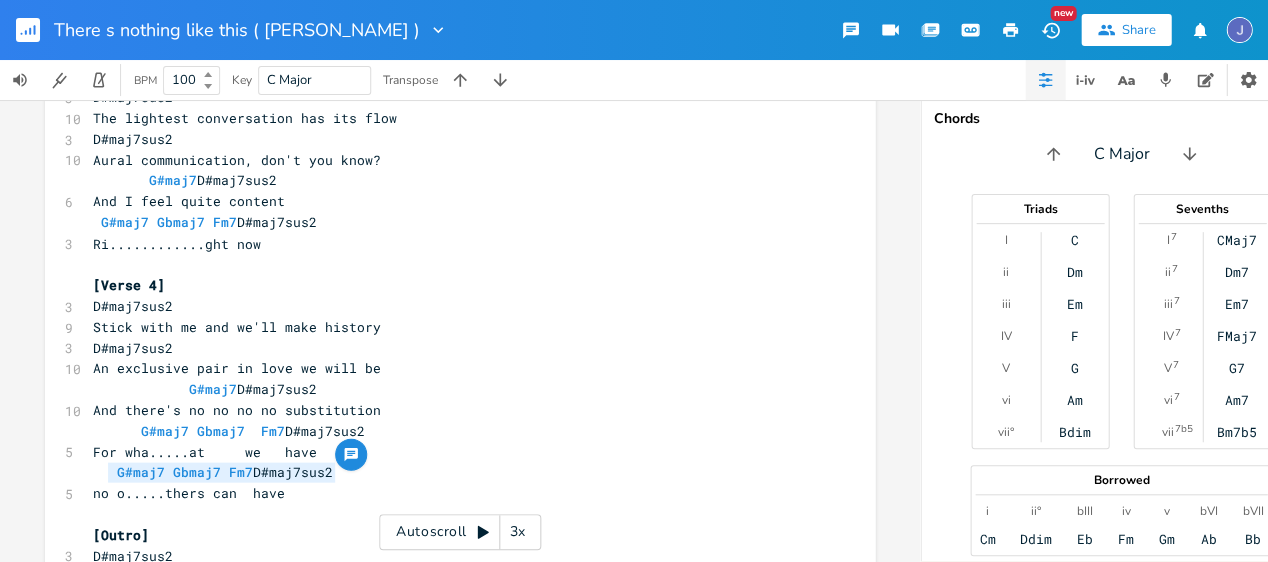 drag, startPoint x: 103, startPoint y: 472, endPoint x: 336, endPoint y: 466, distance: 233.07724 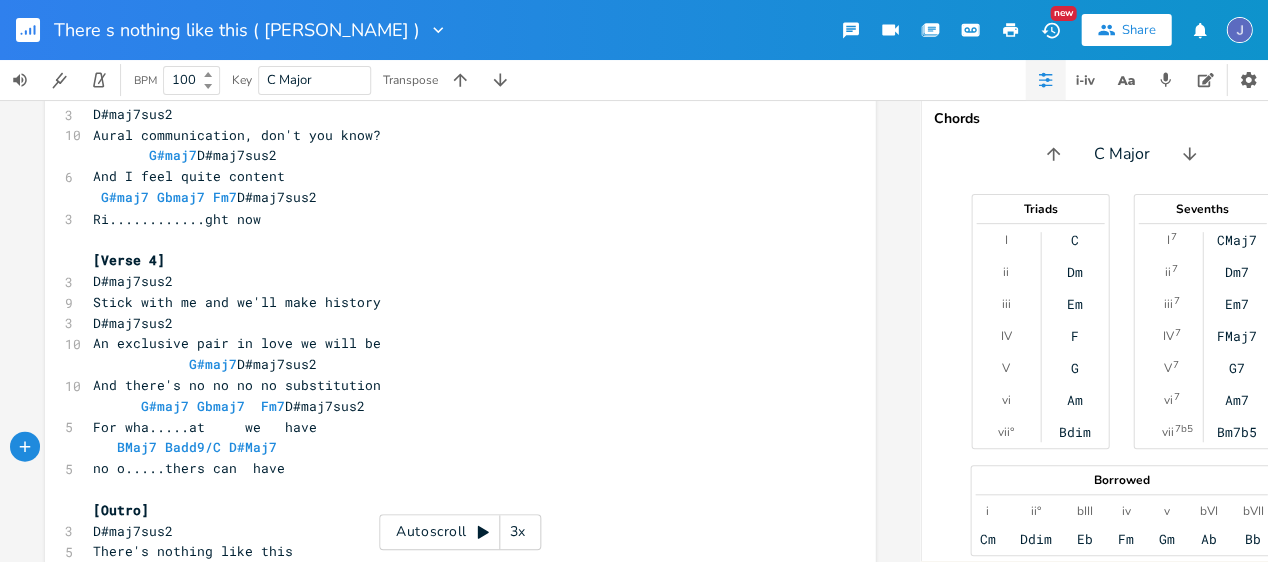 scroll, scrollTop: 720, scrollLeft: 0, axis: vertical 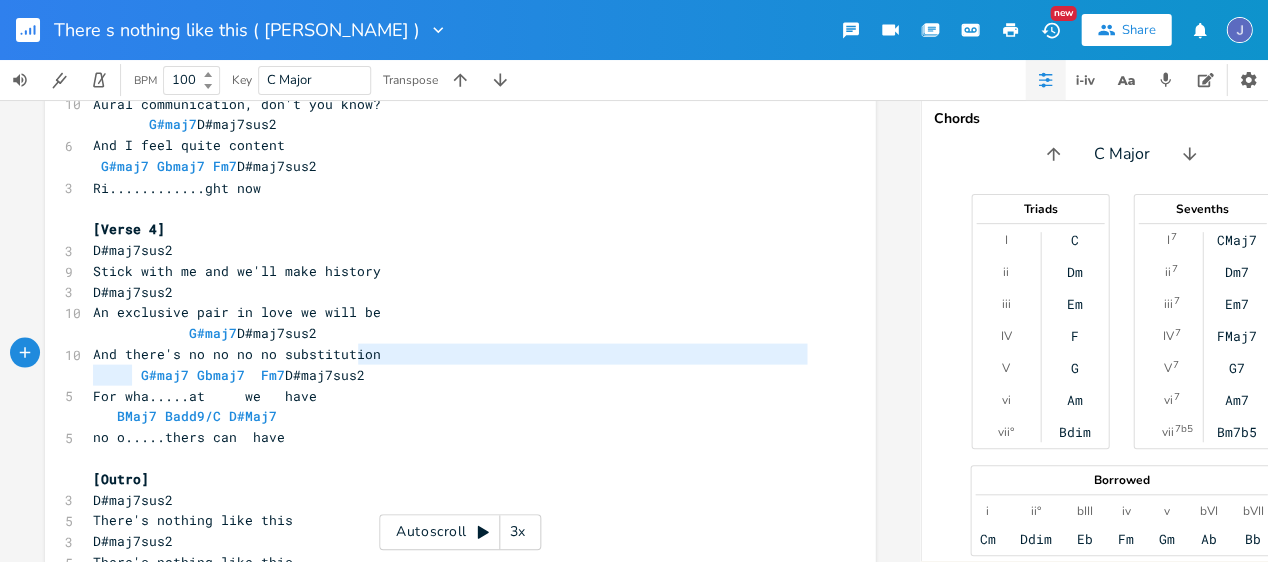 type on "G#maj7 Gbmaj7  Fm7  D#maj7sus2" 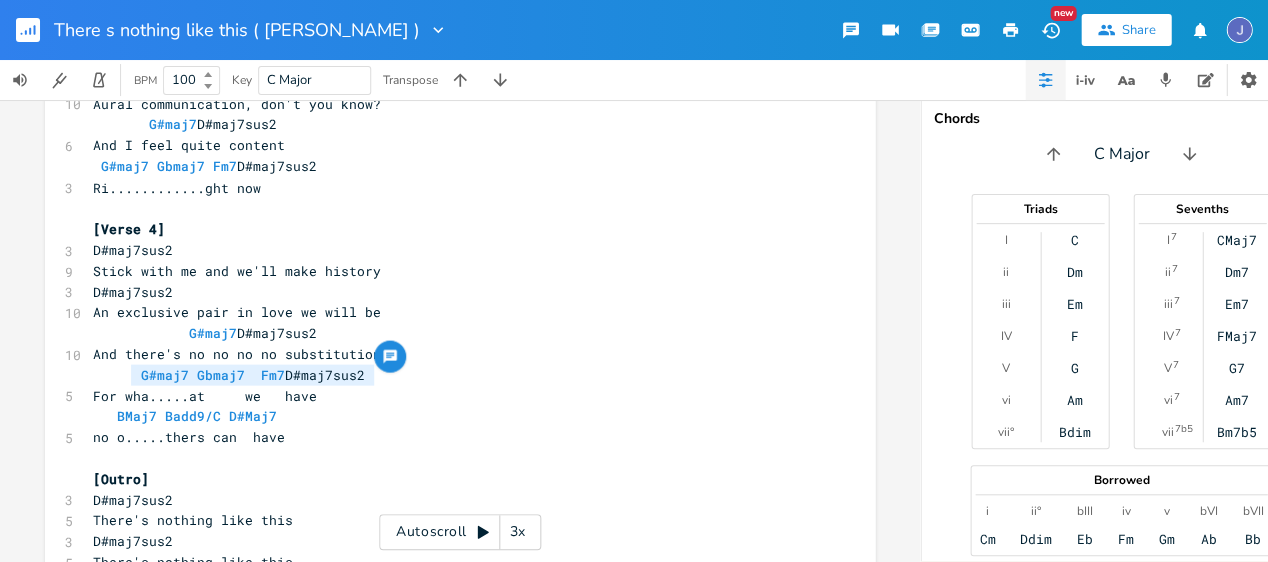 drag, startPoint x: 128, startPoint y: 373, endPoint x: 368, endPoint y: 370, distance: 240.01875 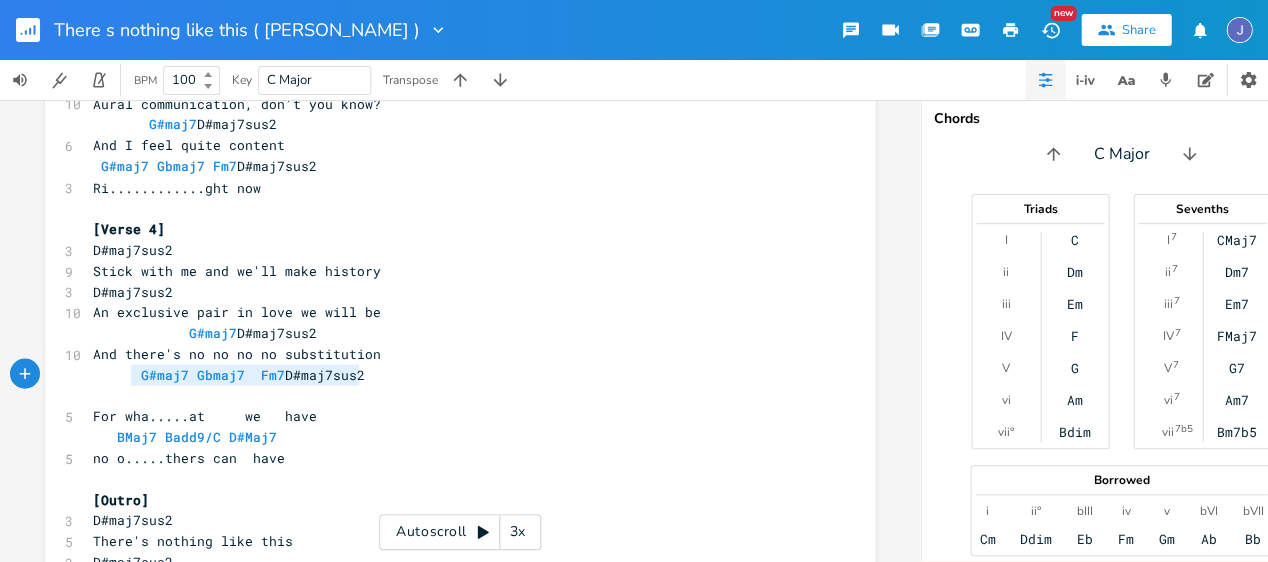 type on "G#maj7 Gbmaj7  Fm7  D#maj7sus2" 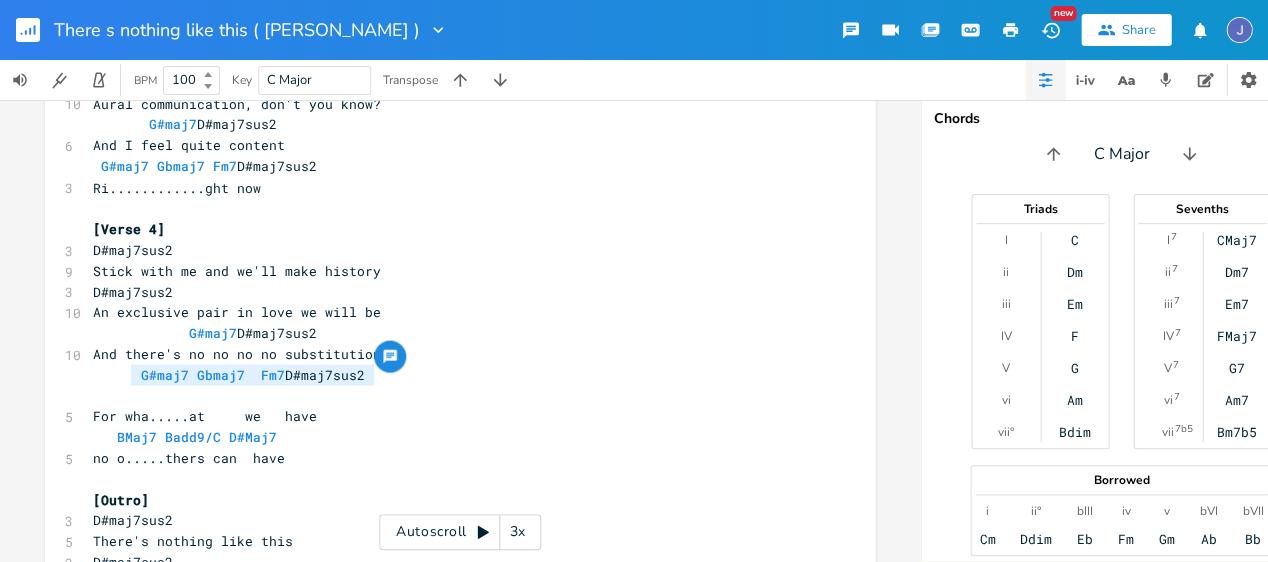 drag, startPoint x: 125, startPoint y: 379, endPoint x: 372, endPoint y: 372, distance: 247.09917 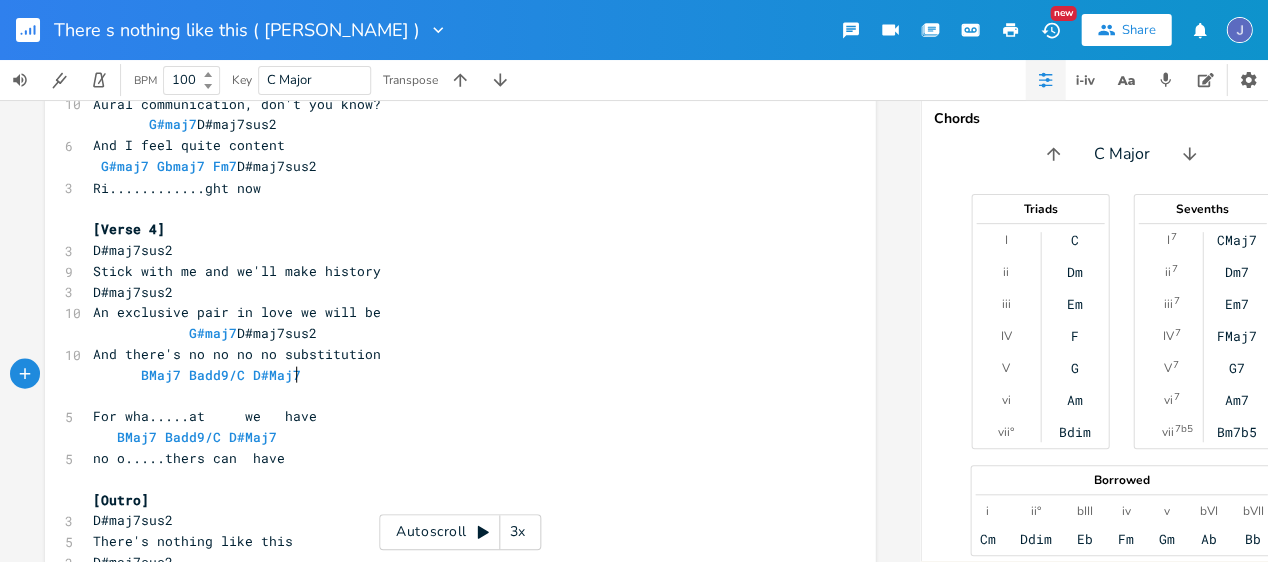 click on "For wha.....at     we   have" at bounding box center [205, 415] 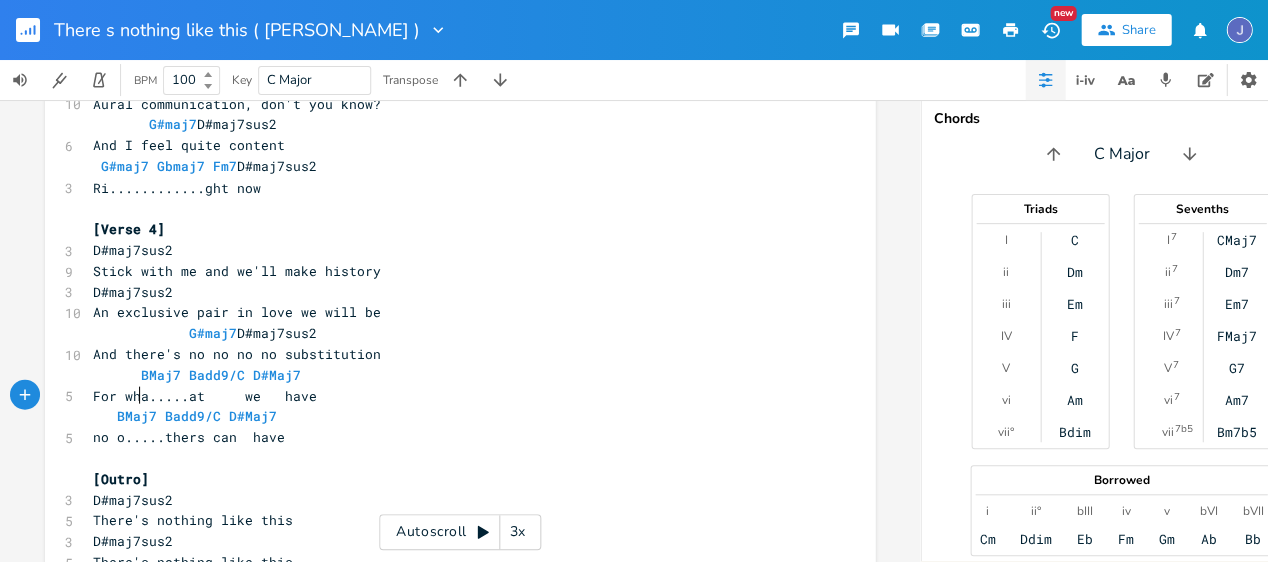 click on "BMaj7   Badd9/C   D#Maj7" at bounding box center [197, 374] 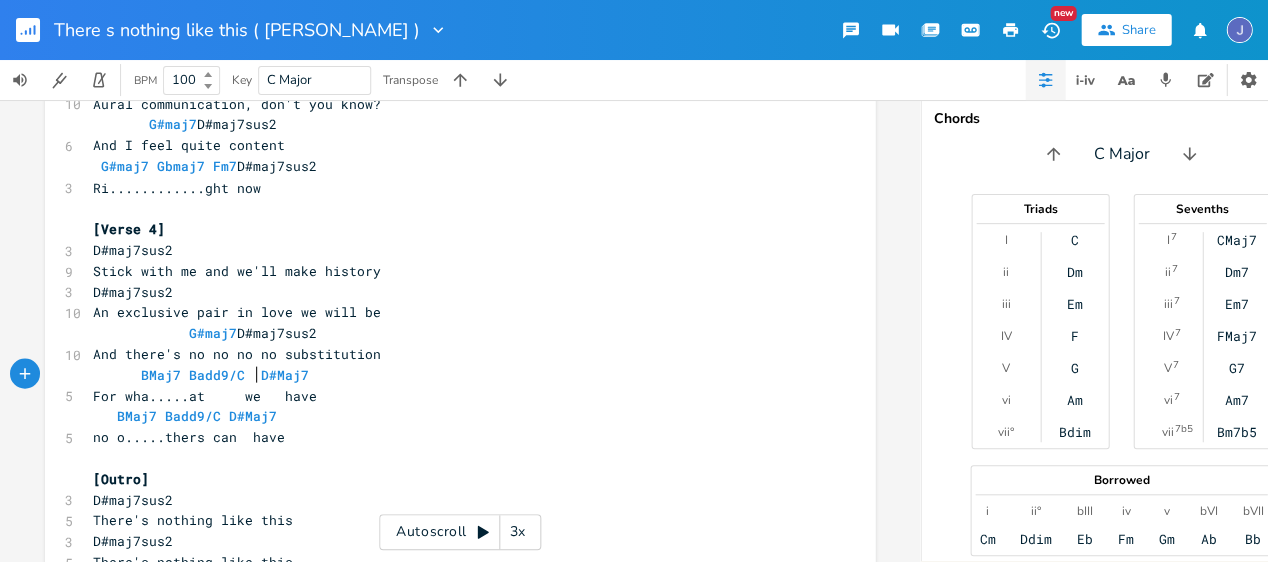 scroll, scrollTop: 0, scrollLeft: 8, axis: horizontal 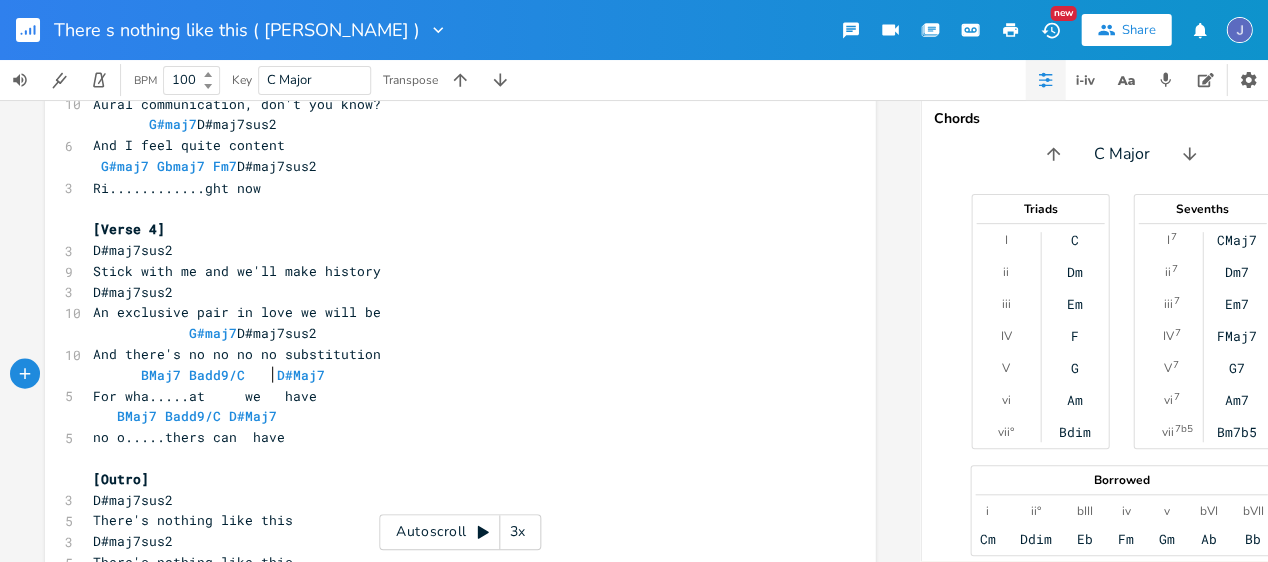 type 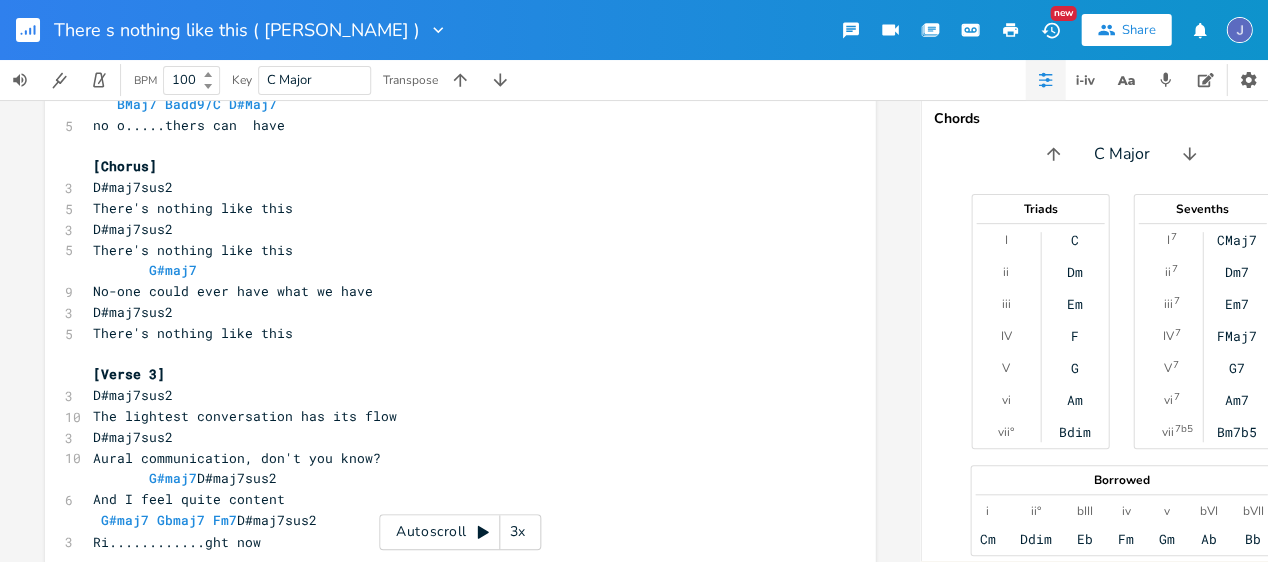 scroll, scrollTop: 0, scrollLeft: 0, axis: both 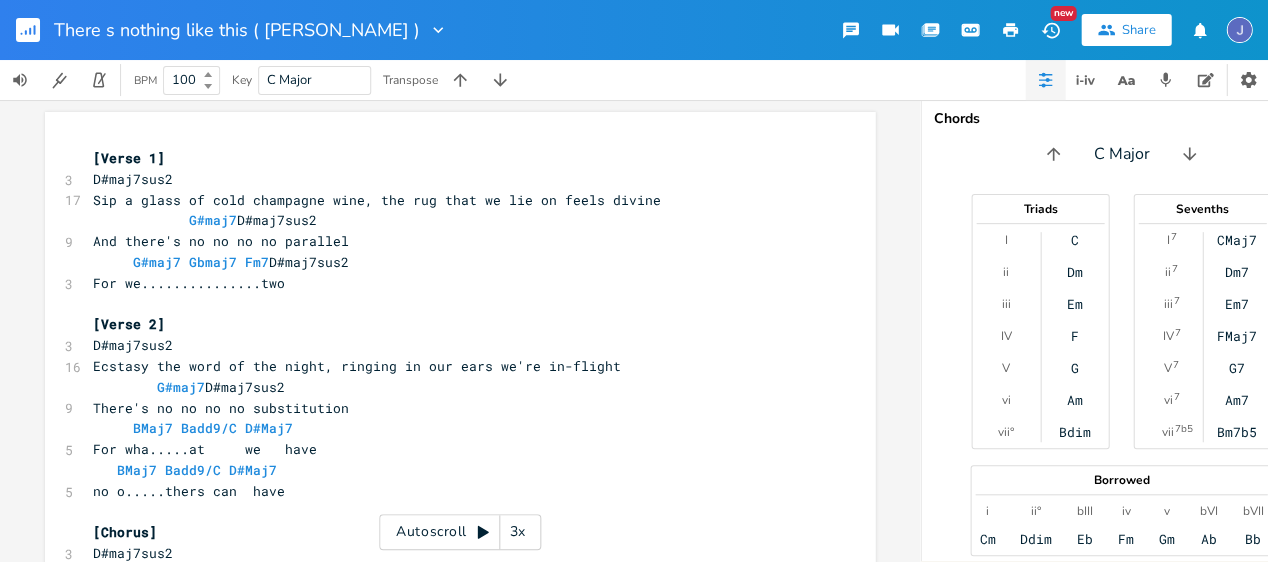 click at bounding box center [36, 30] 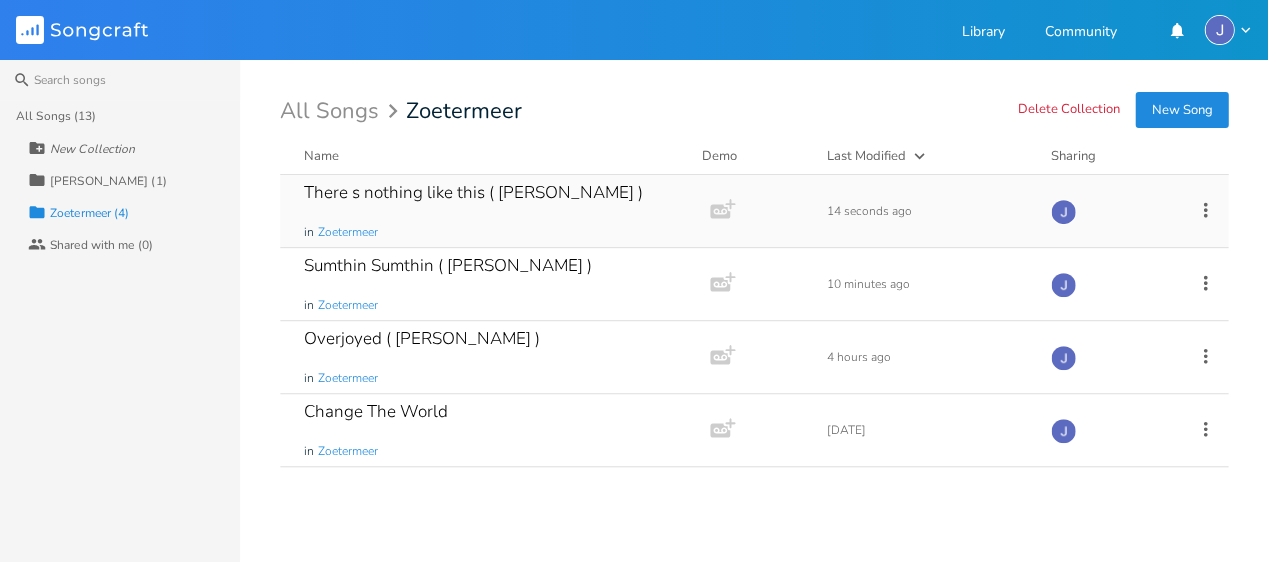 click 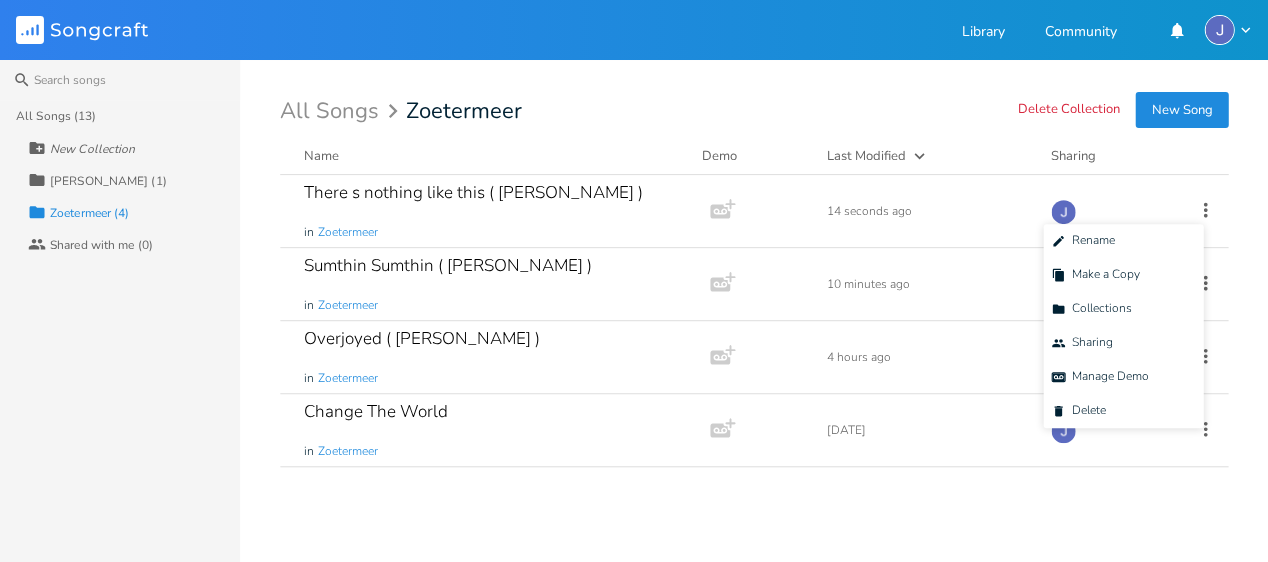 click on "Delete Collection New Song All Songs   Zoetermeer Name Demo Last Modified Sharing There s nothing like this ( [PERSON_NAME] ) in Zoetermeer Add Demo 14 seconds ago Edit Rename Duplicate Make a Copy Collection Collections Collaborators Sharing Demo Manage Demo Delete Delete Sumthin Sumthin ( [PERSON_NAME] ) in Zoetermeer Add Demo 10 minutes ago Overjoyed ( [PERSON_NAME] ) in Zoetermeer Add Demo 4 hours ago Change The World in [GEOGRAPHIC_DATA] Add Demo [DATE]" at bounding box center (774, 323) 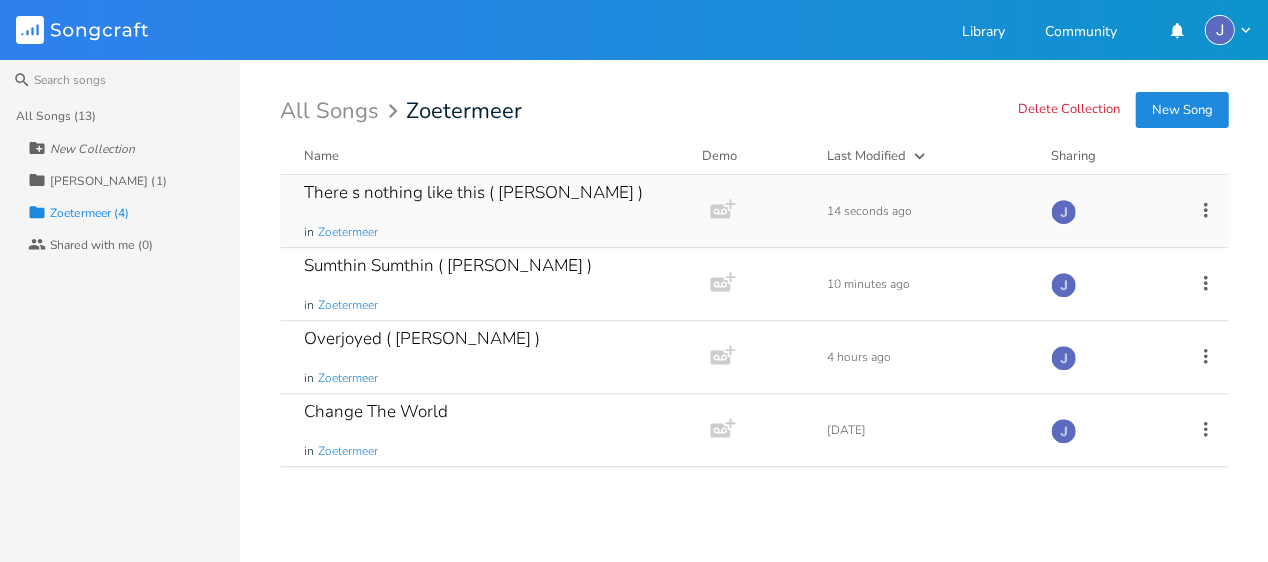 click 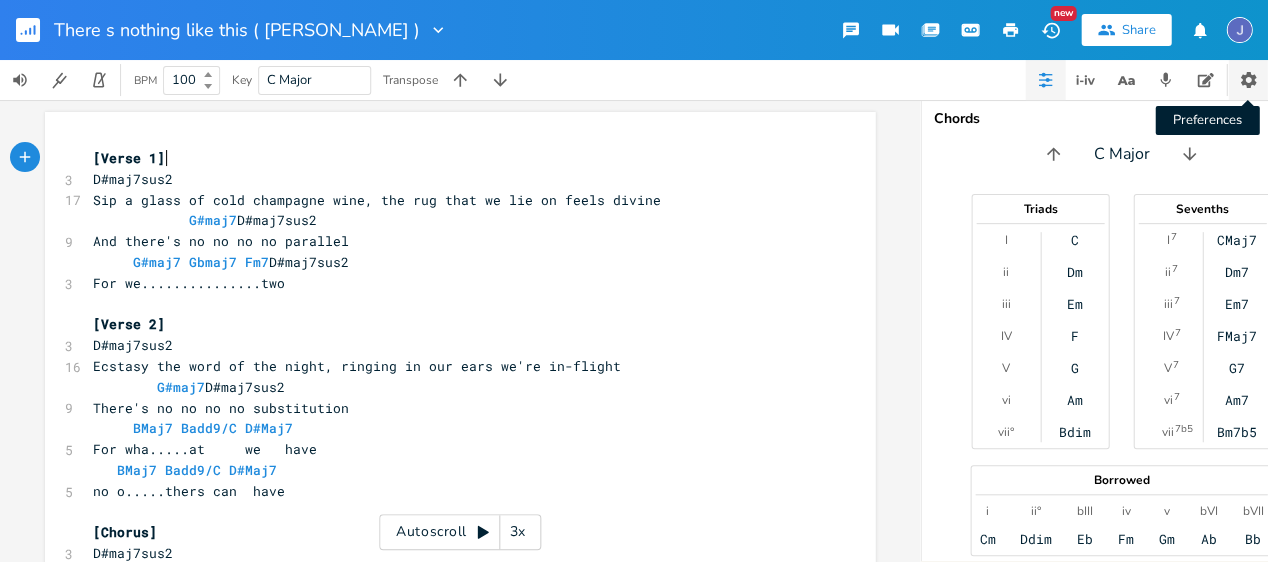 click 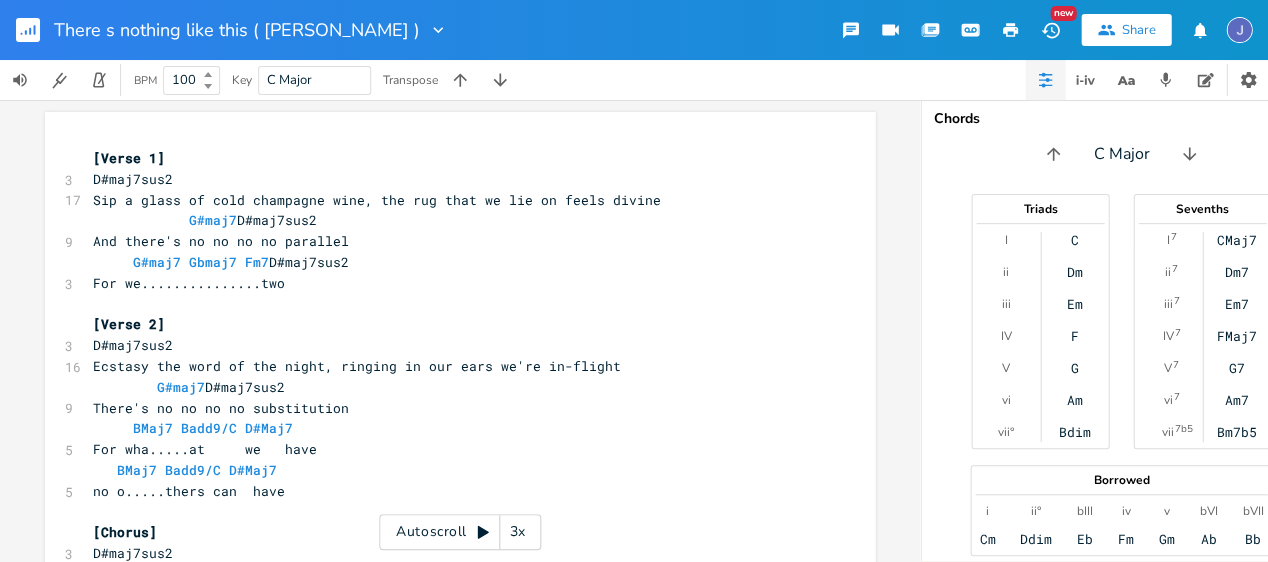 click 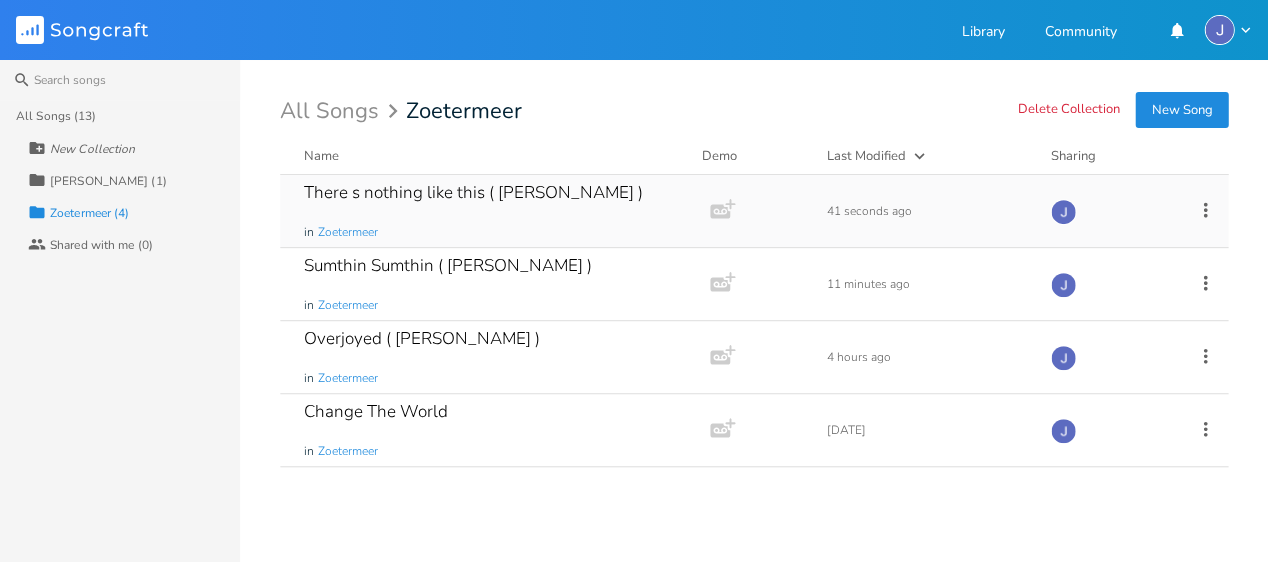 click 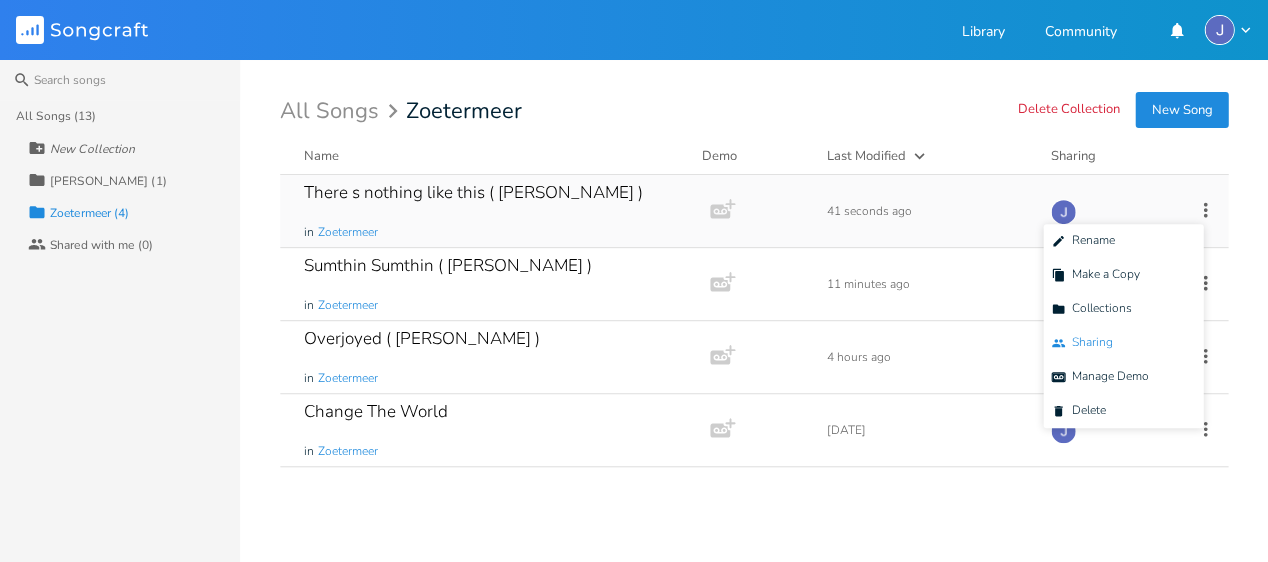 click on "Collaborators Sharing" at bounding box center [1123, 343] 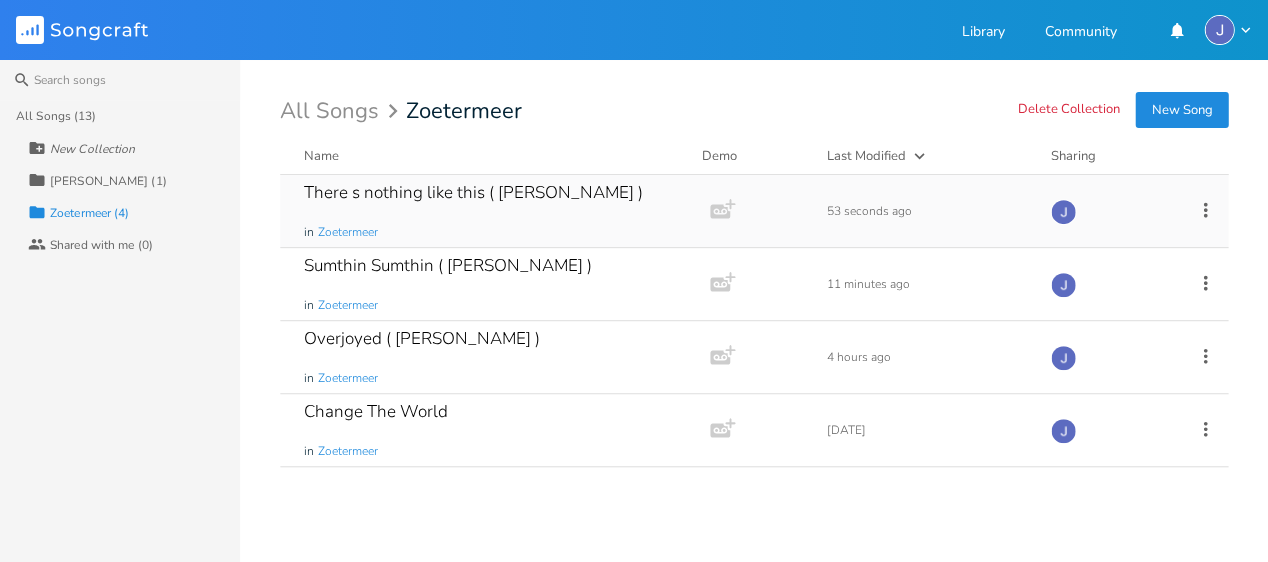 click 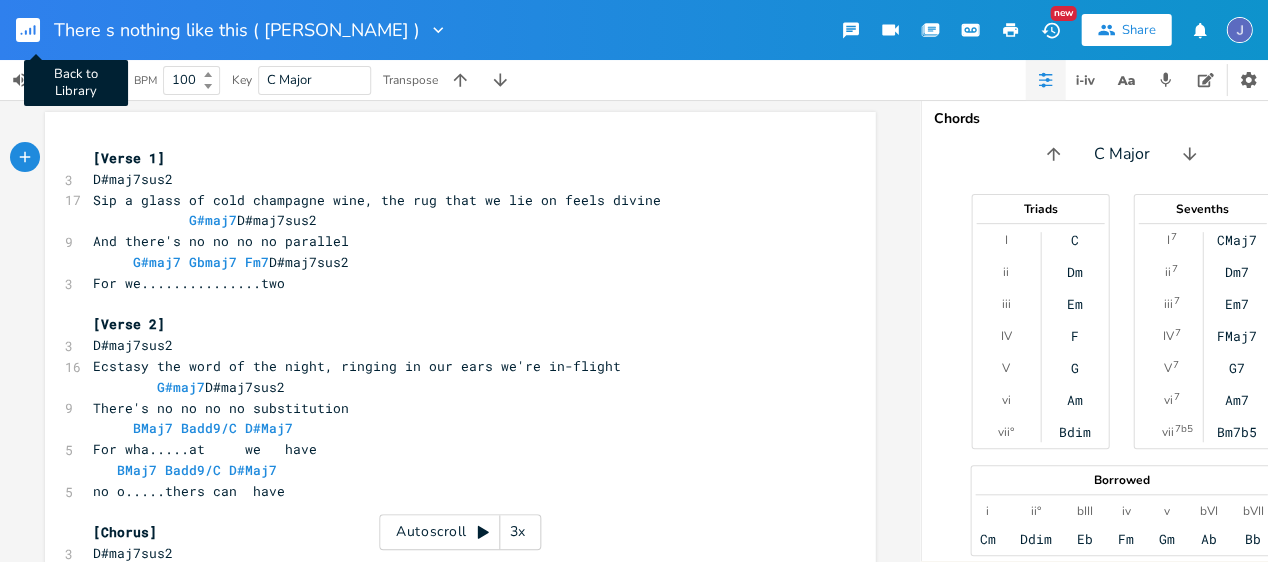 click 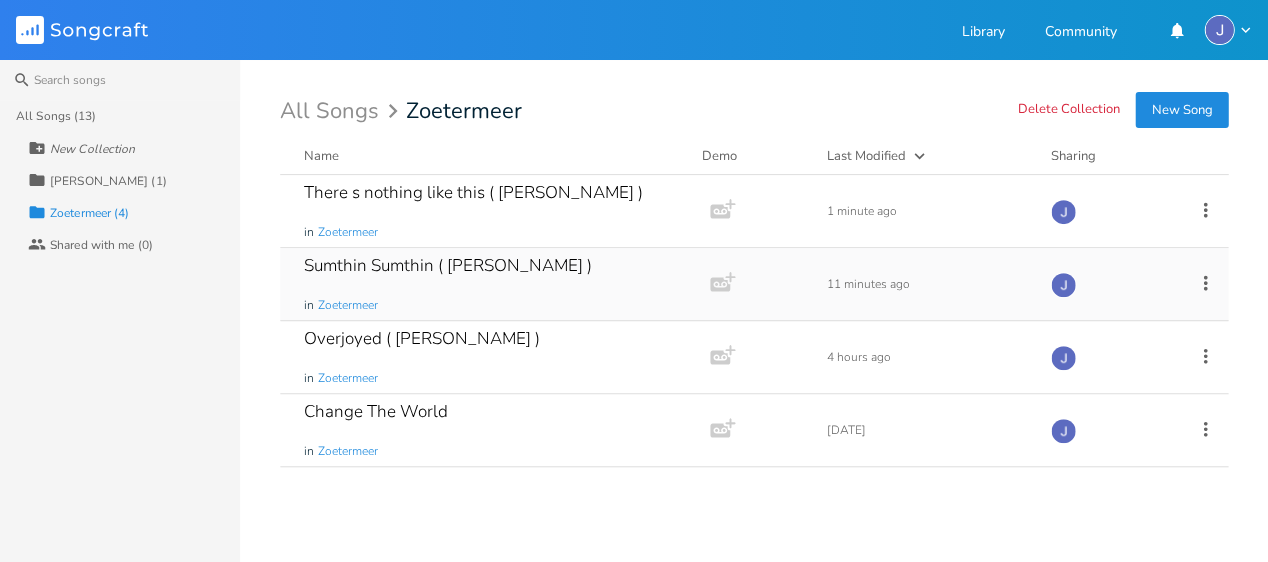 click on "Sumthin Sumthin ( [PERSON_NAME] )" at bounding box center (448, 265) 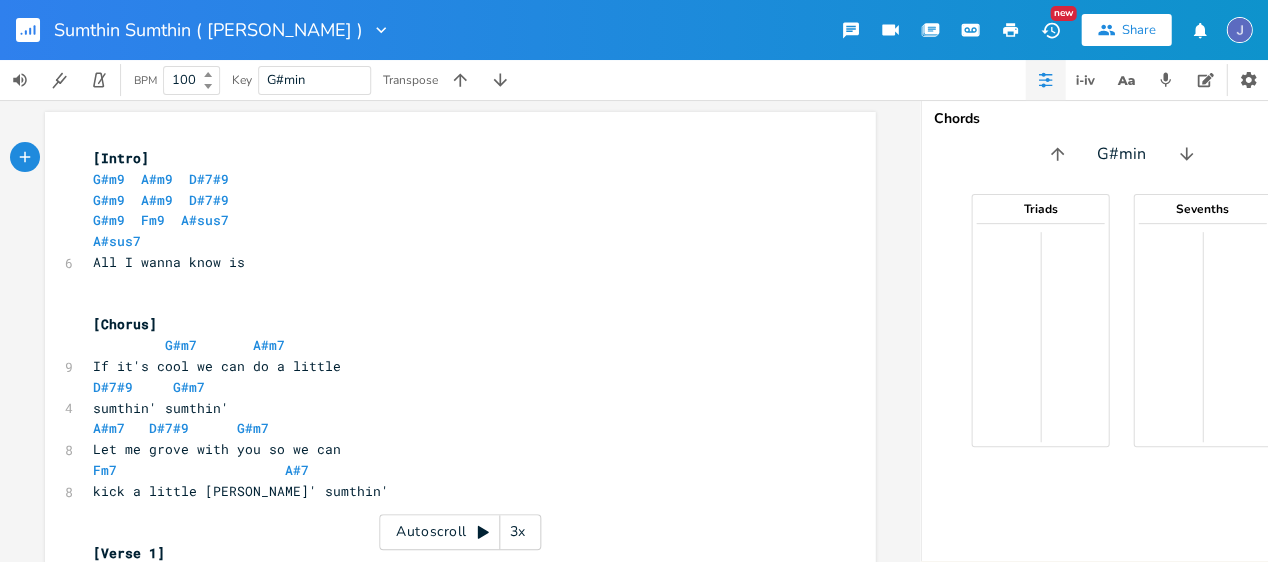 click 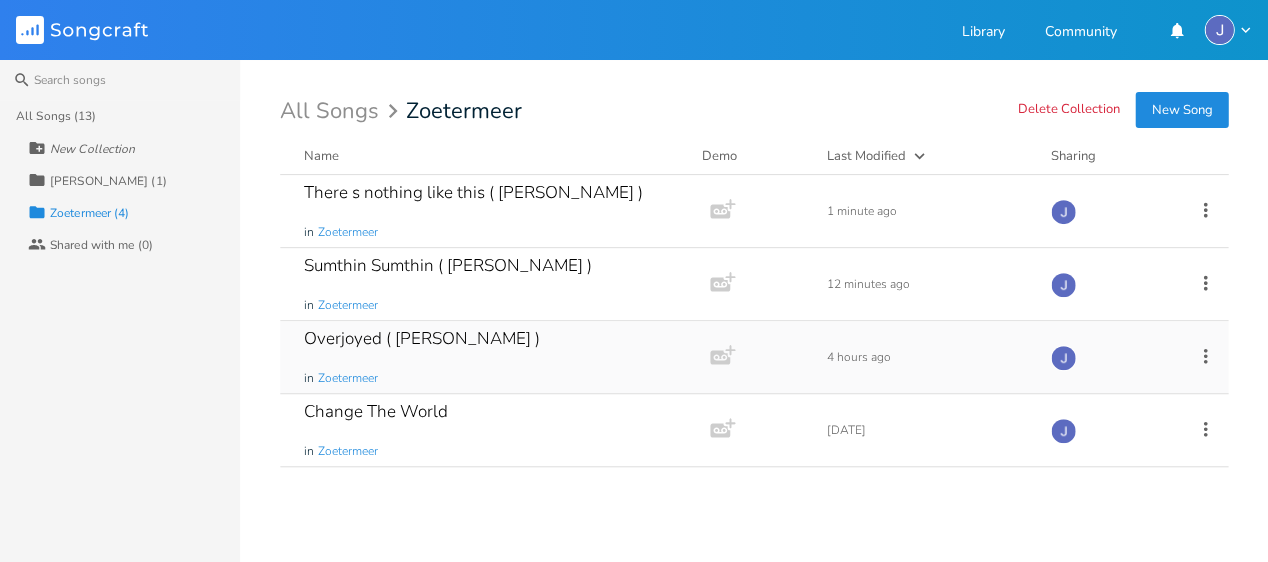click on "Overjoyed ( [PERSON_NAME] )" at bounding box center (422, 338) 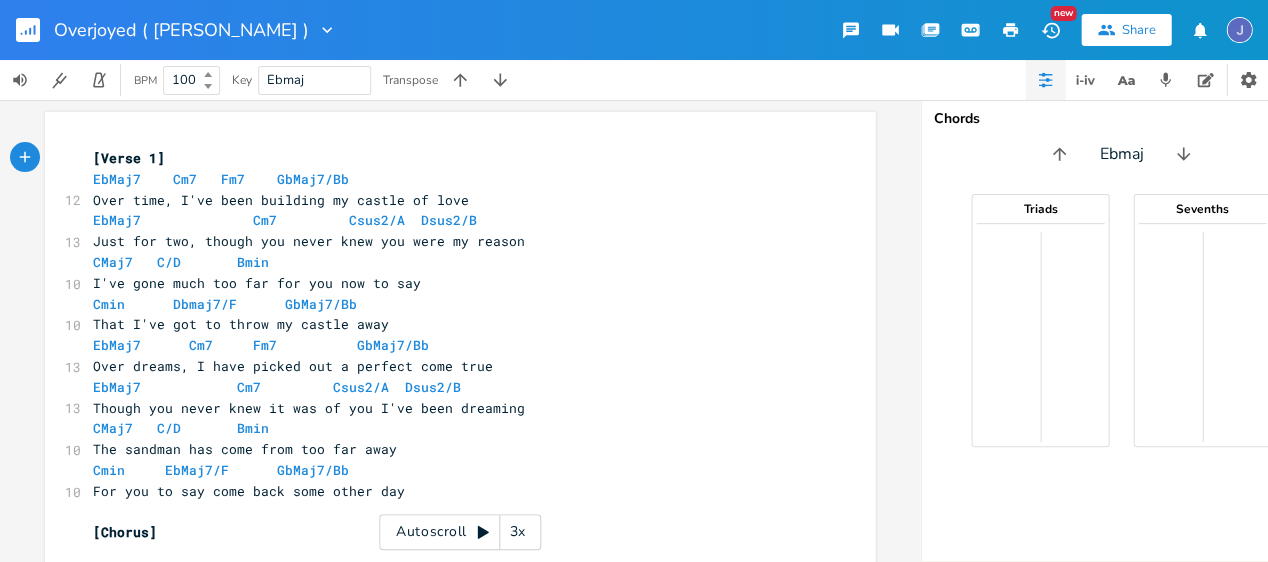 click 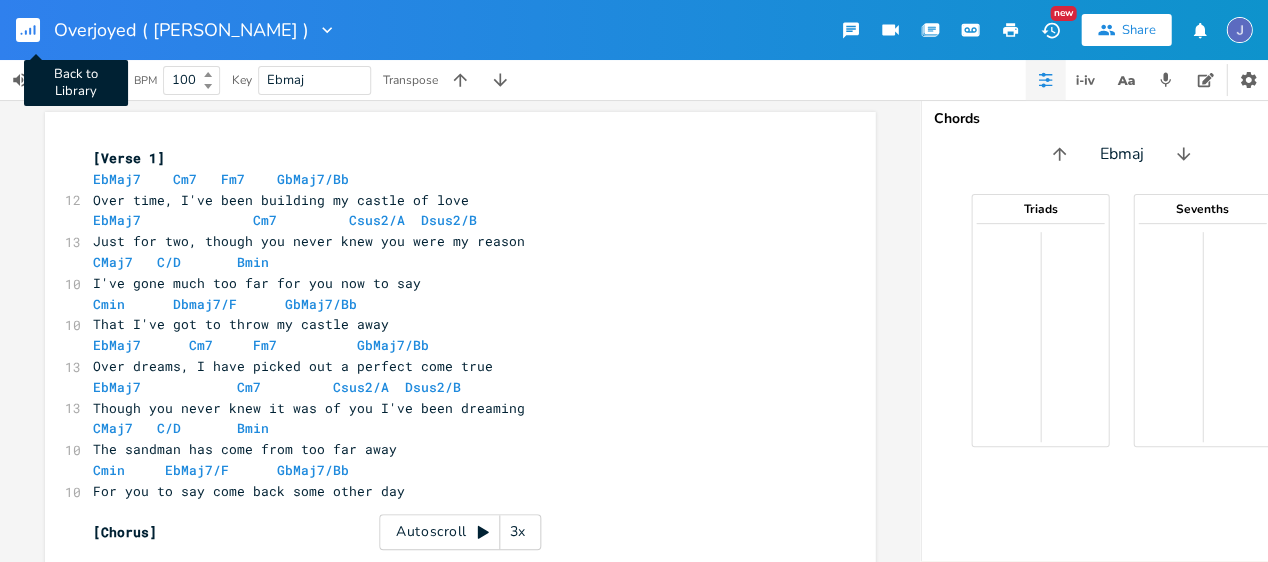 click 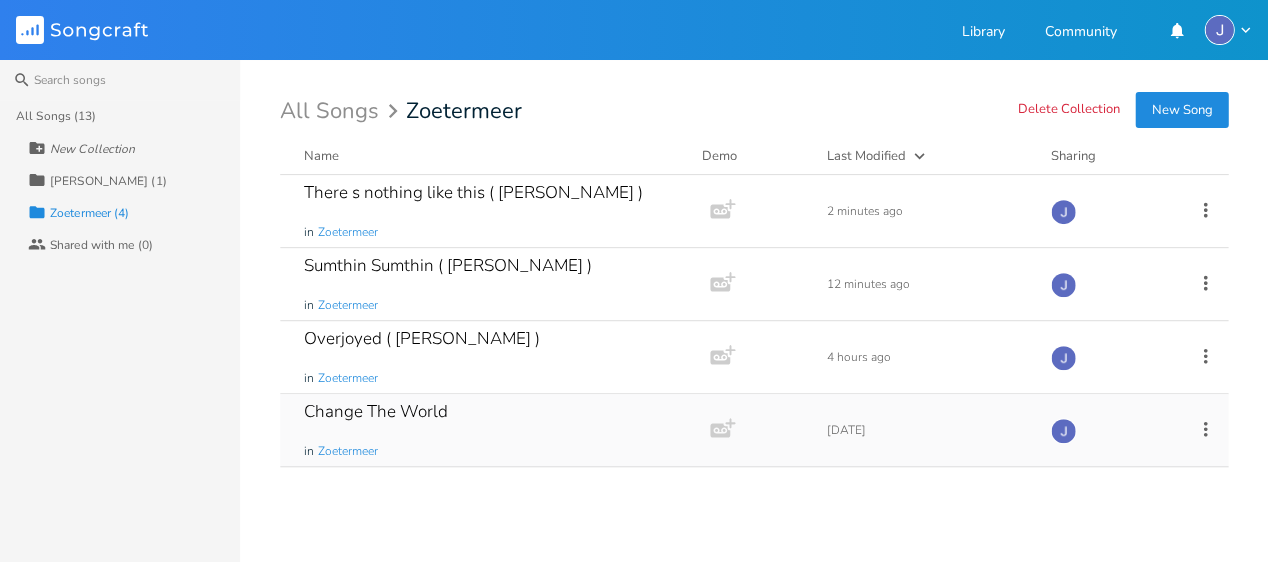 click on "Change The World" at bounding box center (376, 411) 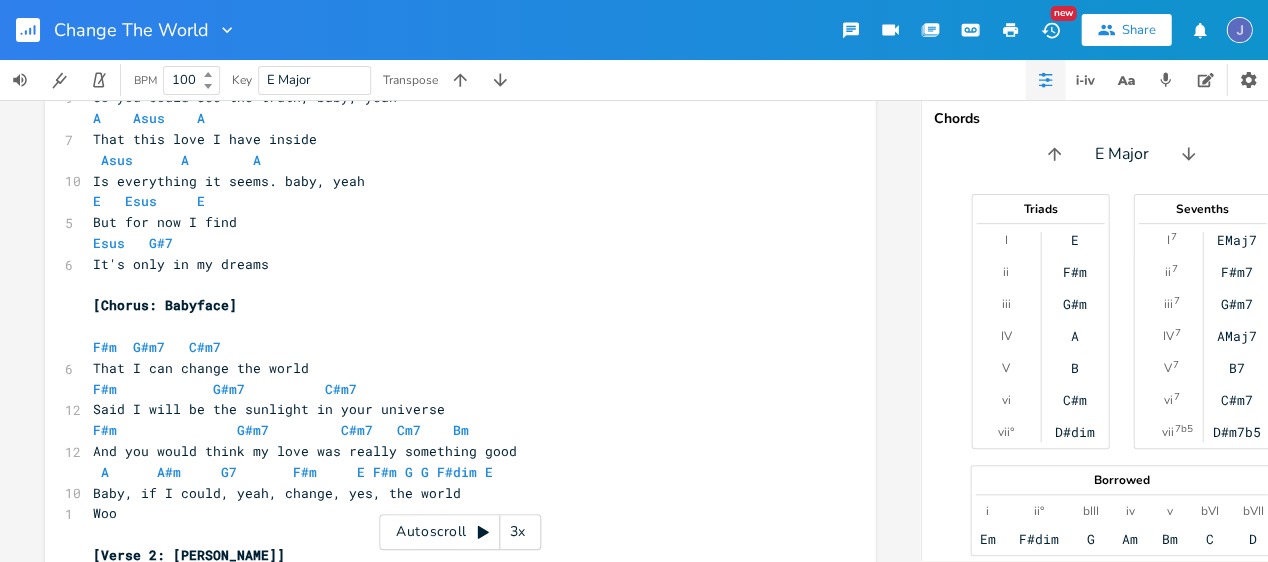 scroll, scrollTop: 0, scrollLeft: 0, axis: both 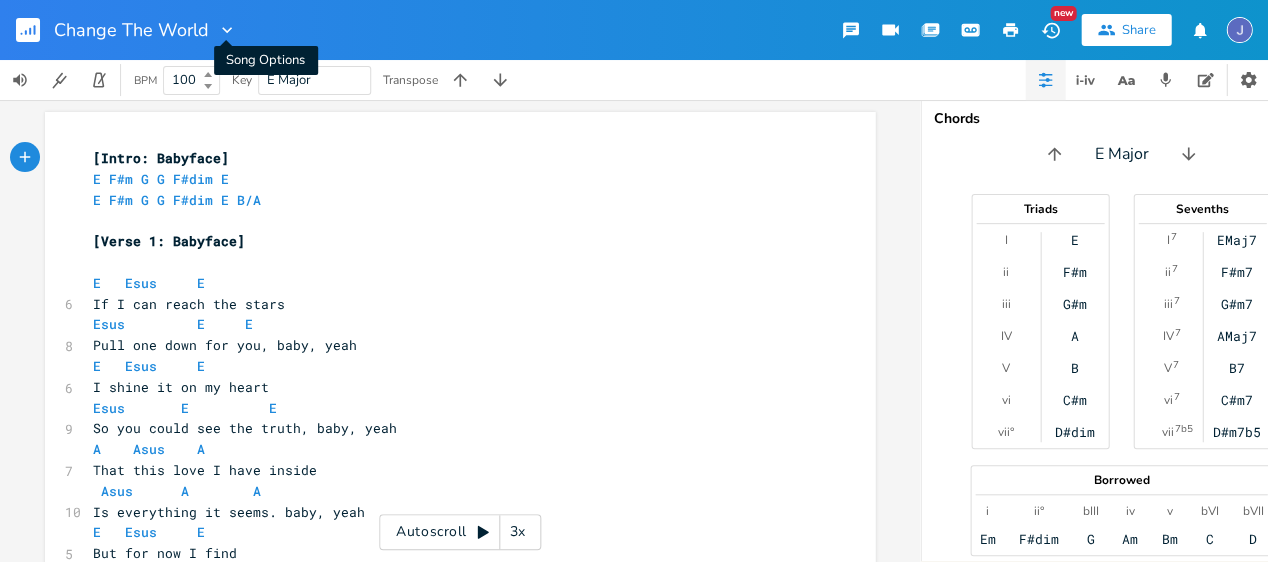 click 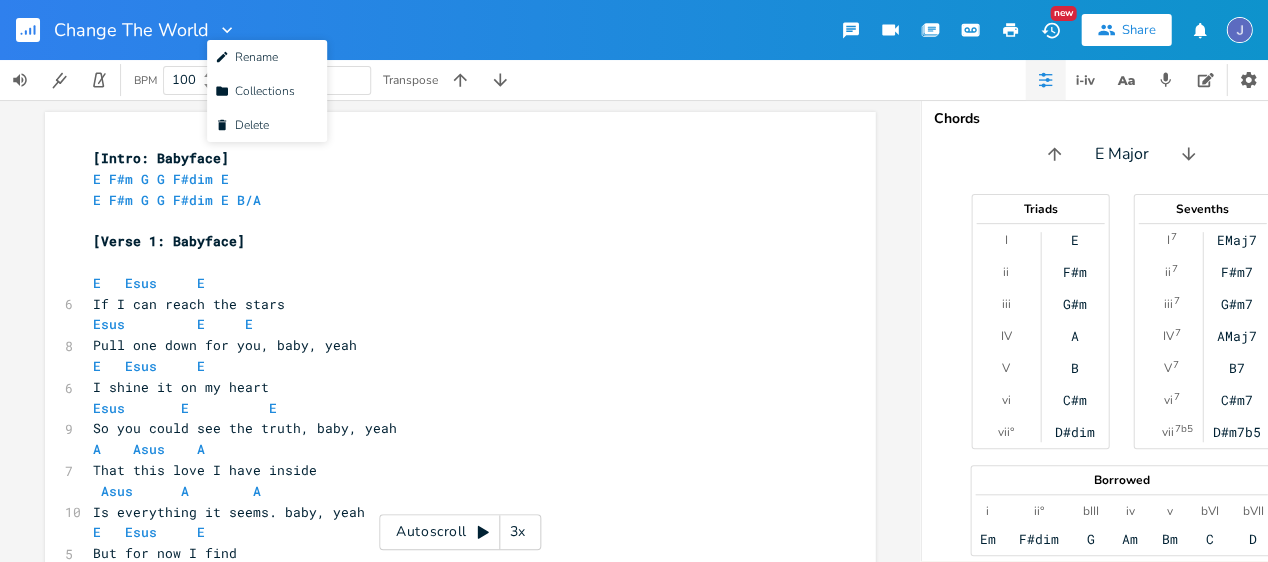 click 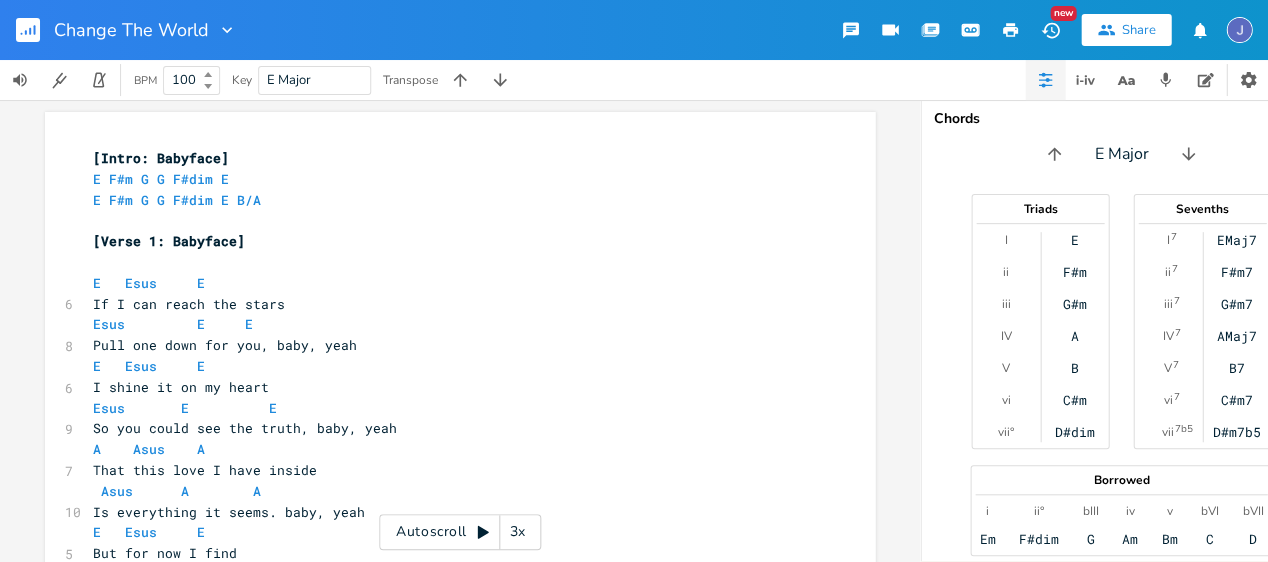 click 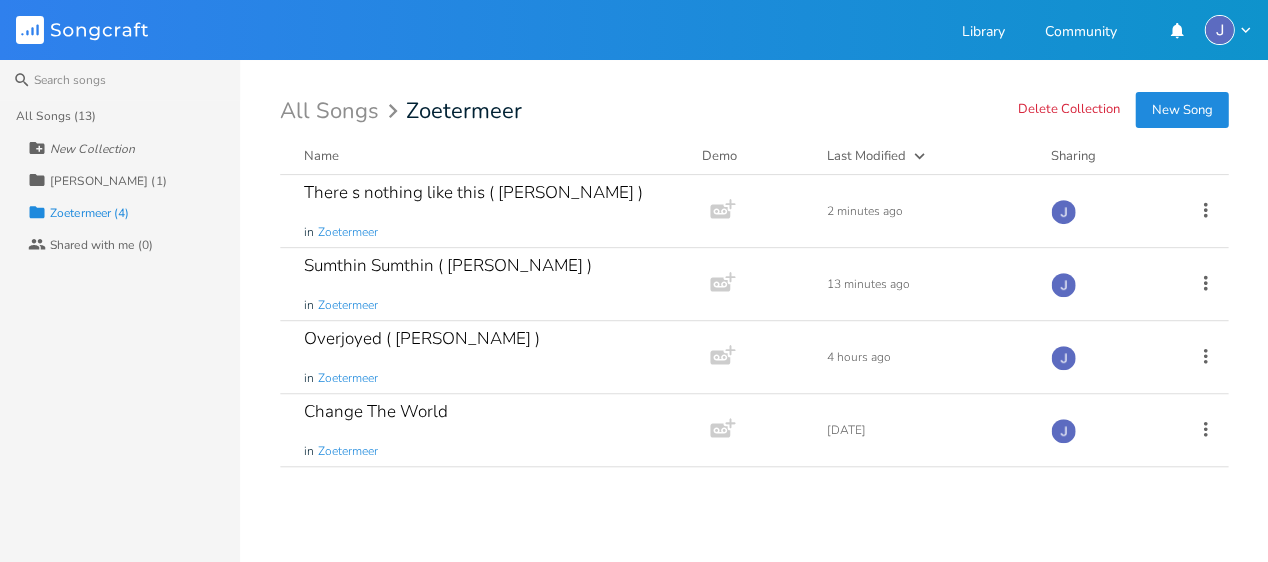 click on "New Song" at bounding box center [1181, 110] 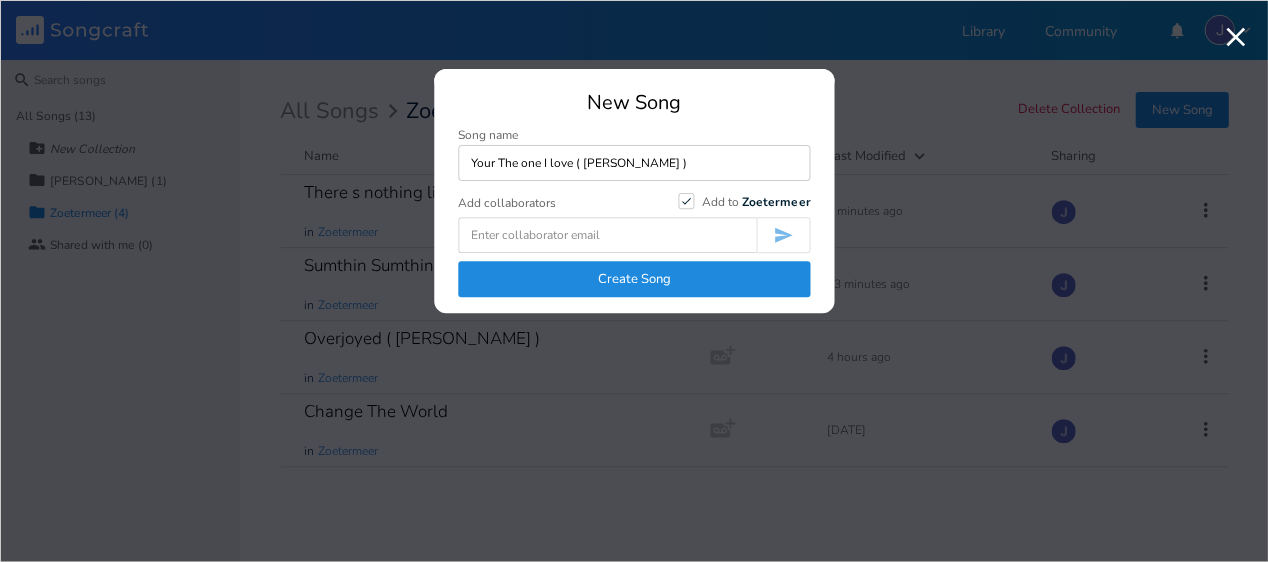 type on "Your The one I love ( [PERSON_NAME] )" 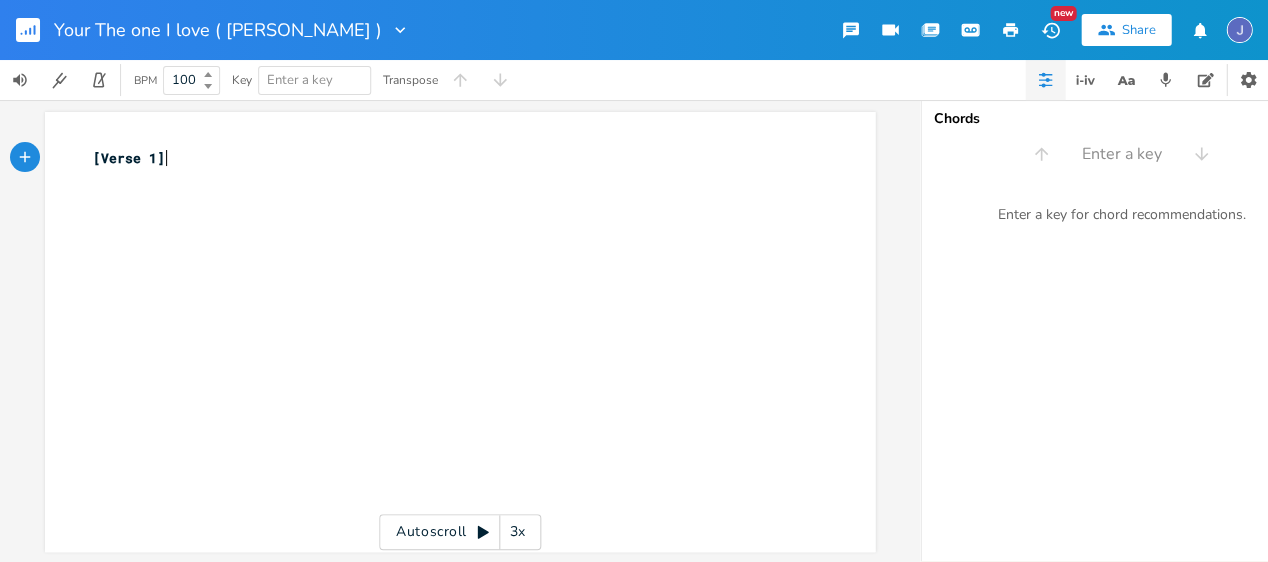type on "[Verse 1]" 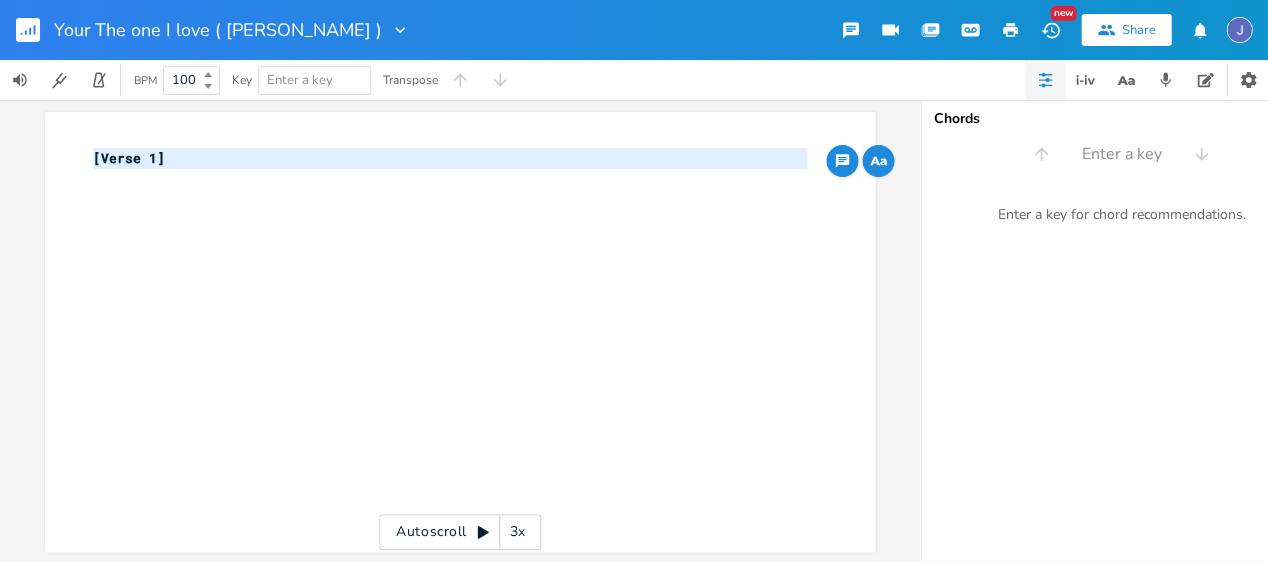 drag, startPoint x: 324, startPoint y: 173, endPoint x: 40, endPoint y: 142, distance: 285.6869 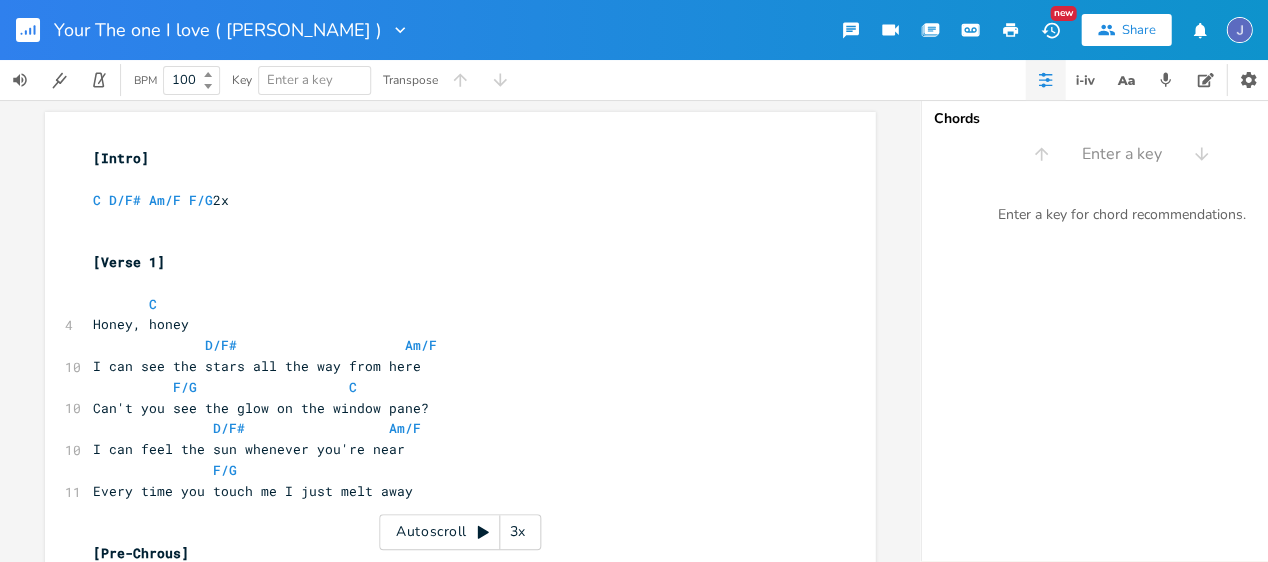 scroll, scrollTop: 0, scrollLeft: 0, axis: both 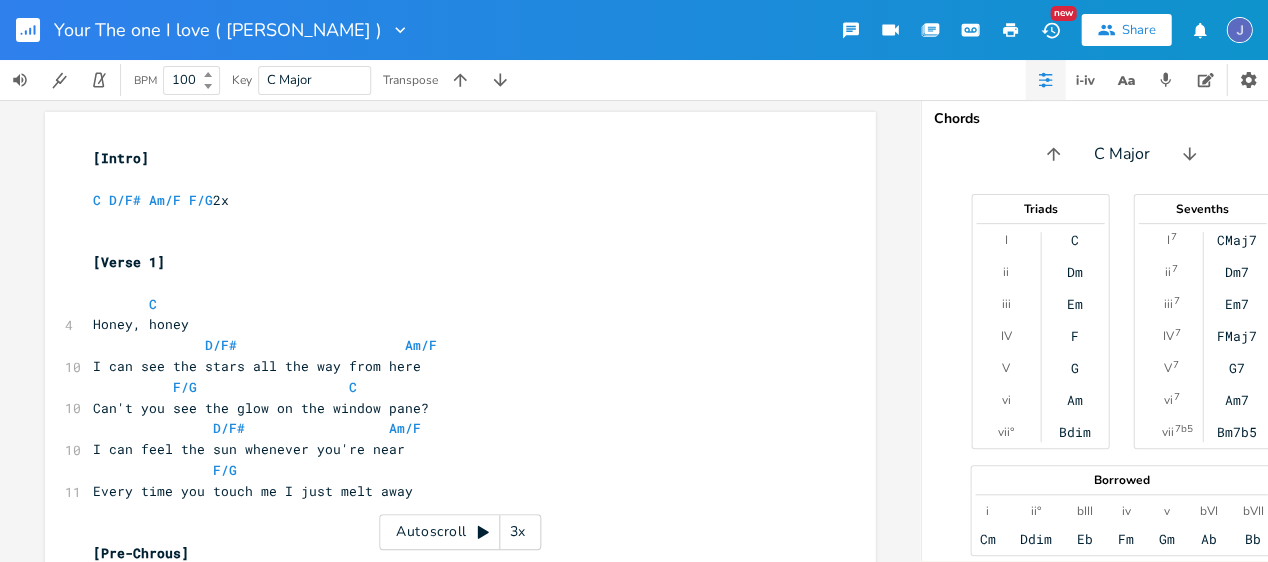 type 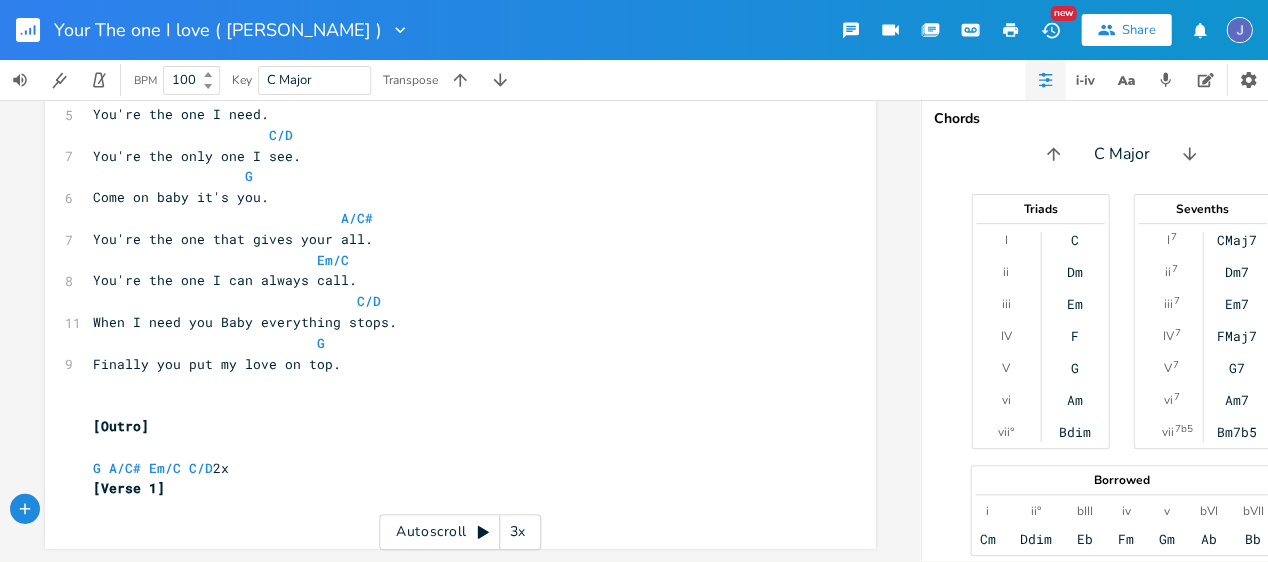 click 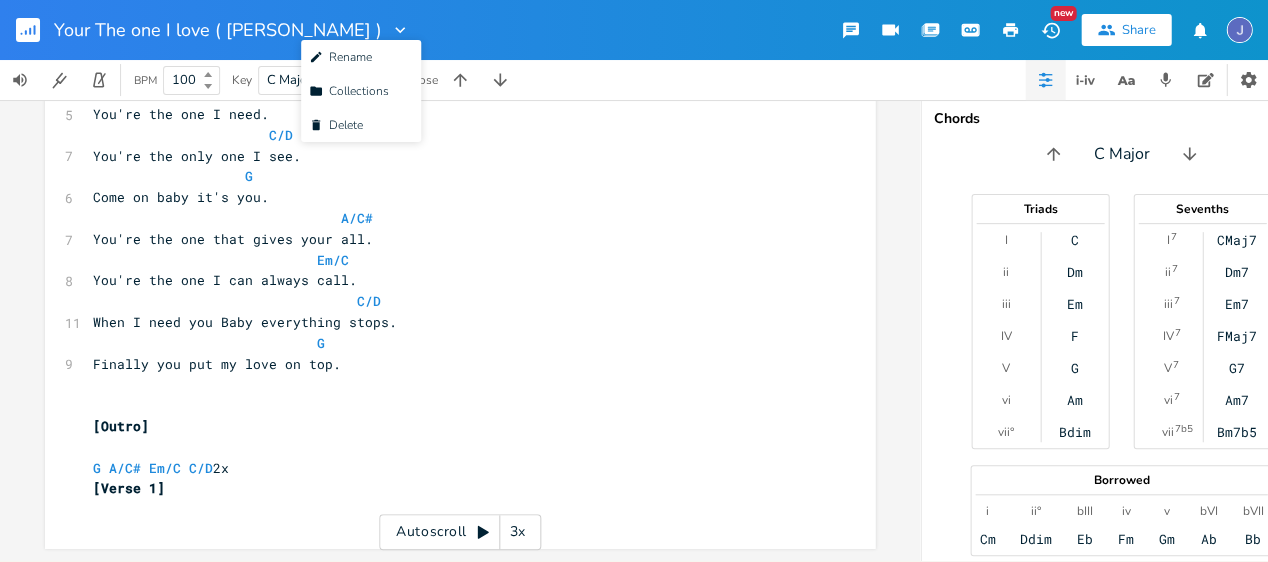 click on "Your The one I love ( [PERSON_NAME] ) Edit Rename Collection Collections Delete Delete New Share" at bounding box center [634, 30] 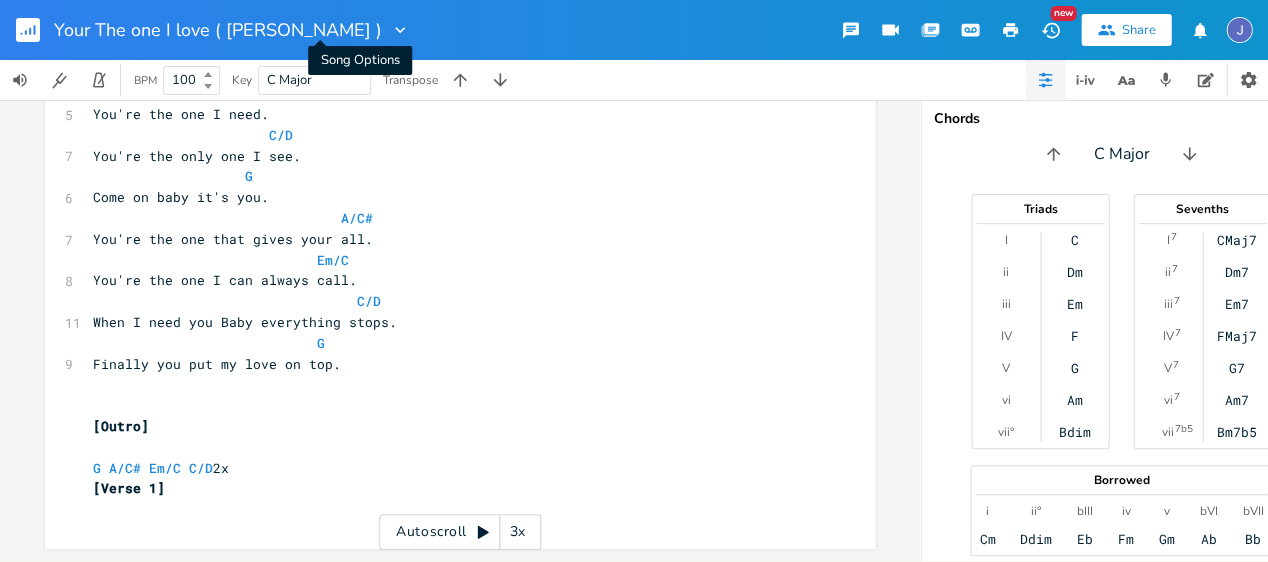 click 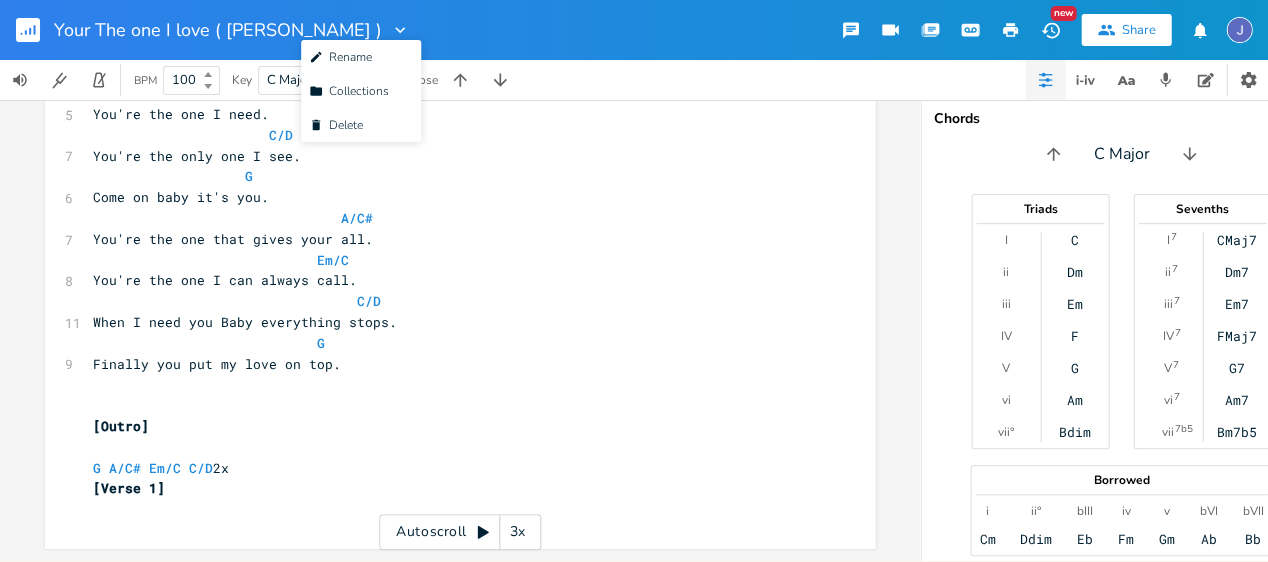 click on "Your The one I love ( [PERSON_NAME] ) Edit Rename Collection Collections Delete Delete New Share" at bounding box center (634, 30) 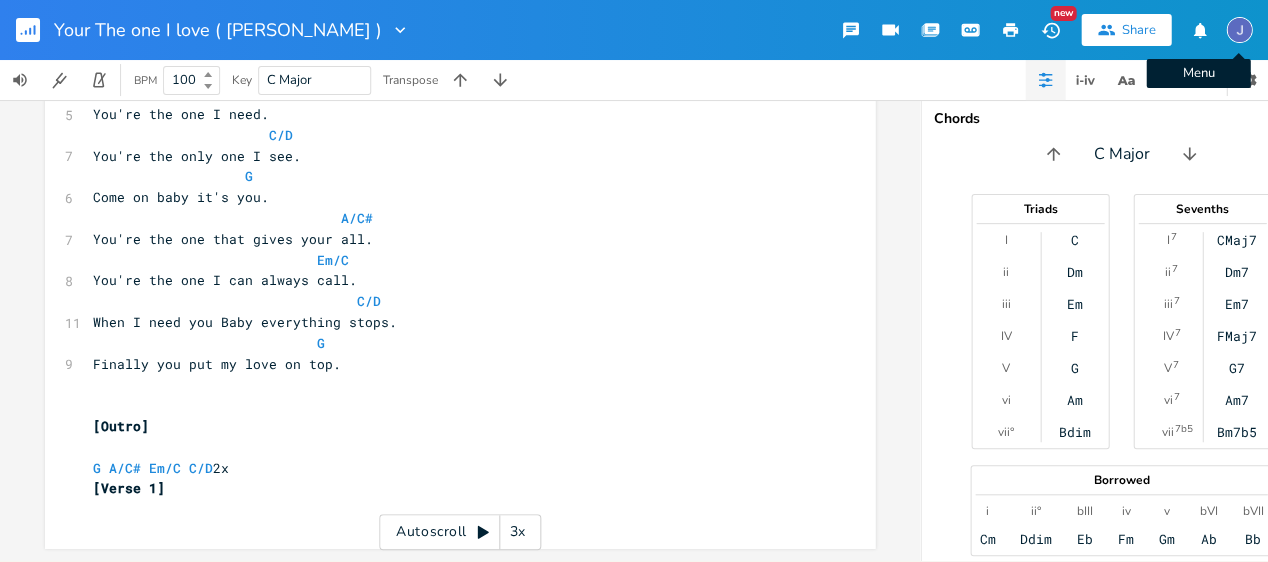 click at bounding box center [1239, 30] 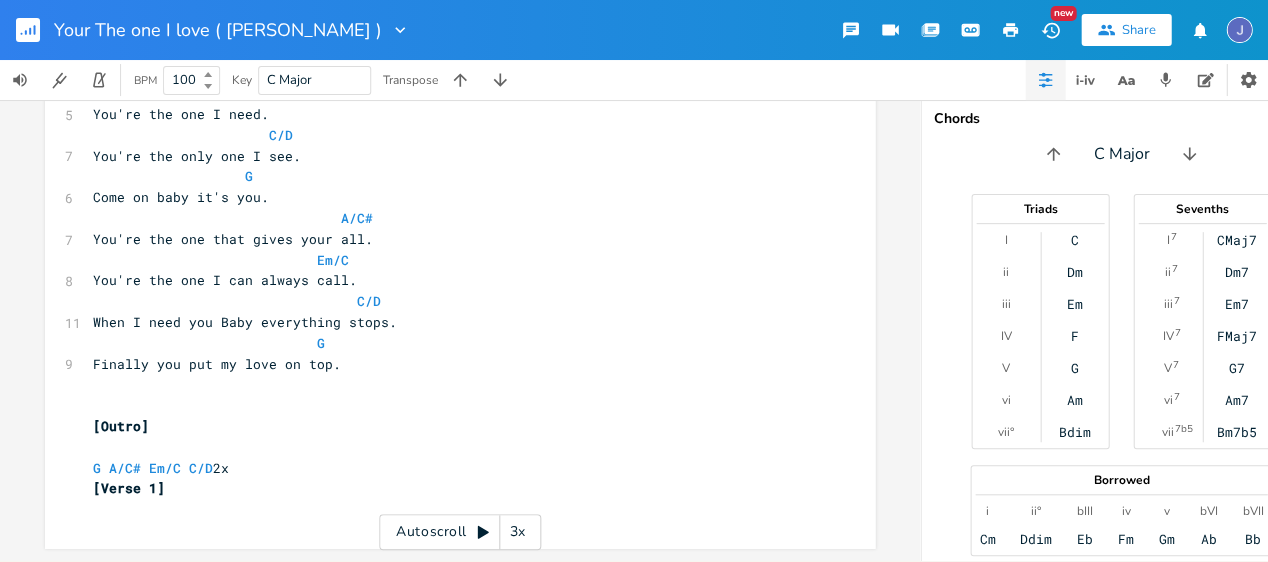 click on "Your The one I love ( [PERSON_NAME] ) New Share" at bounding box center [634, 30] 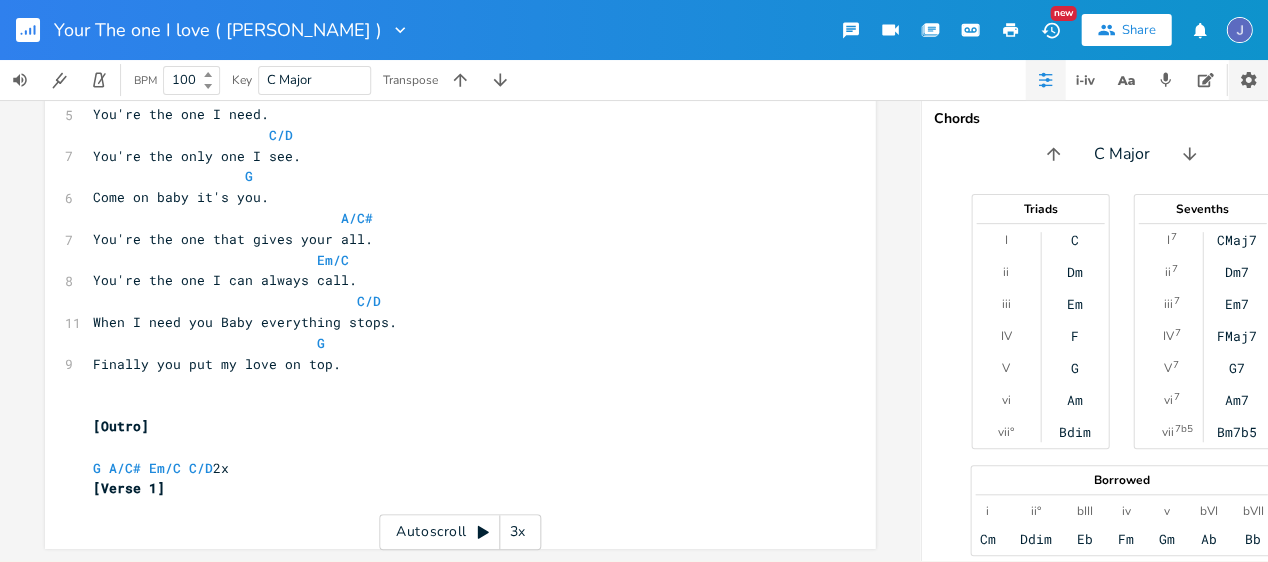 click 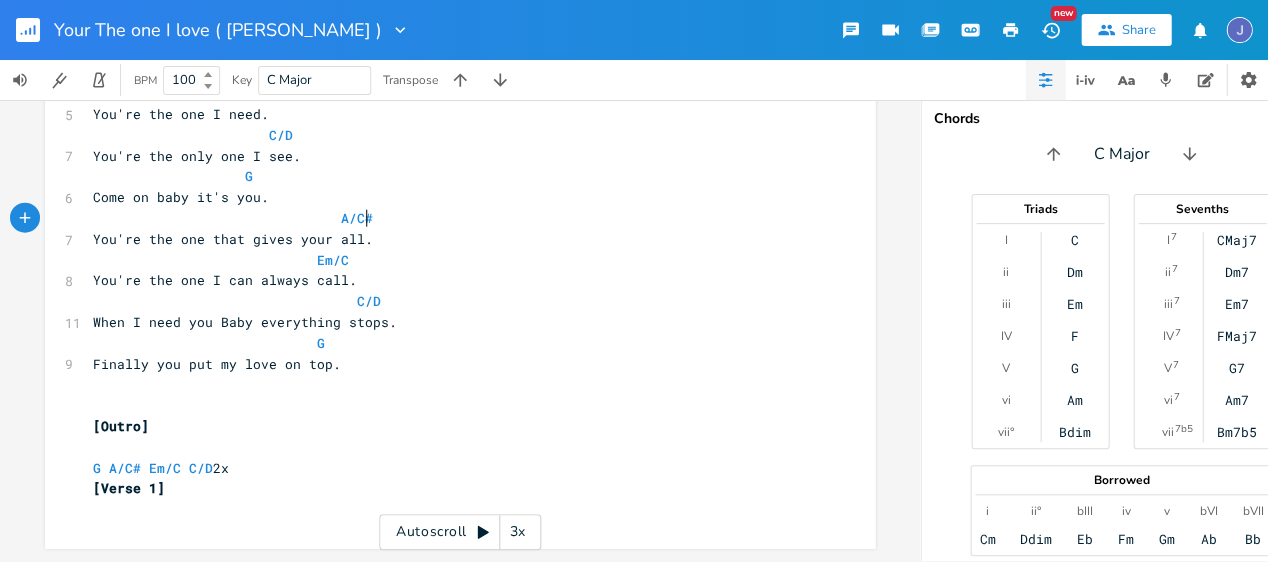 click on "A/C#" at bounding box center [450, 218] 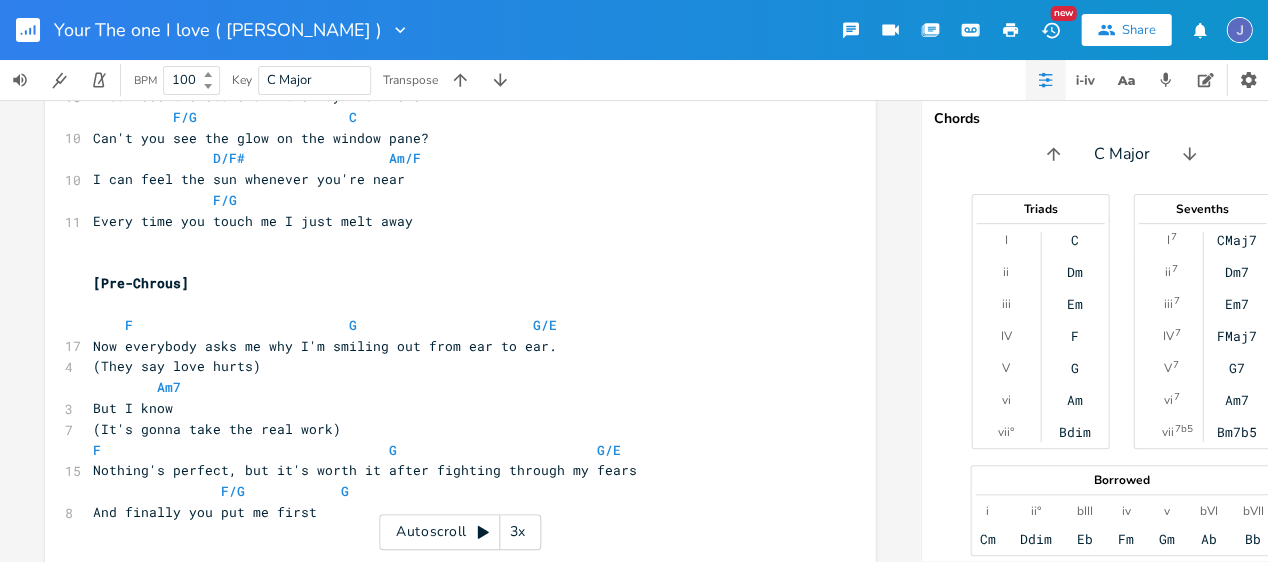 scroll, scrollTop: 148, scrollLeft: 0, axis: vertical 